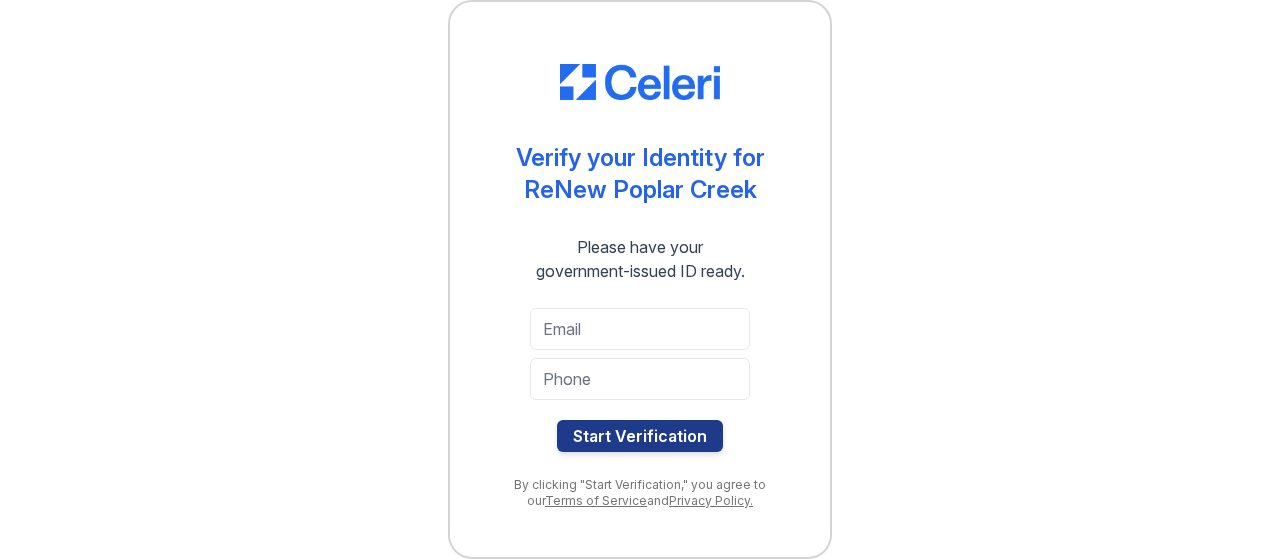 scroll, scrollTop: 0, scrollLeft: 0, axis: both 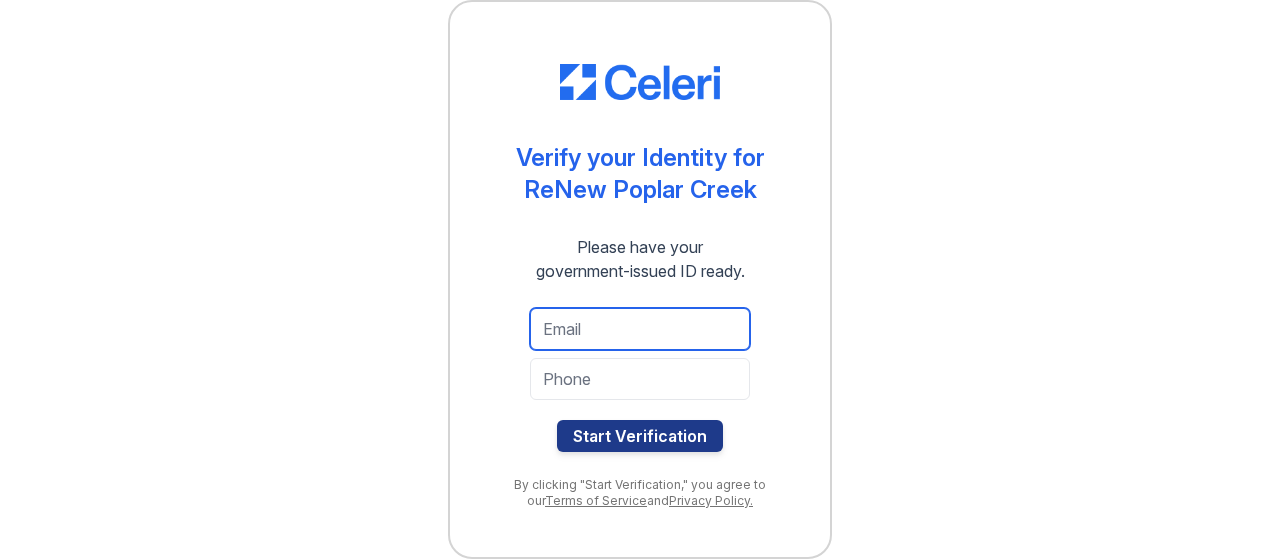 drag, startPoint x: 565, startPoint y: 328, endPoint x: 614, endPoint y: 366, distance: 62.008064 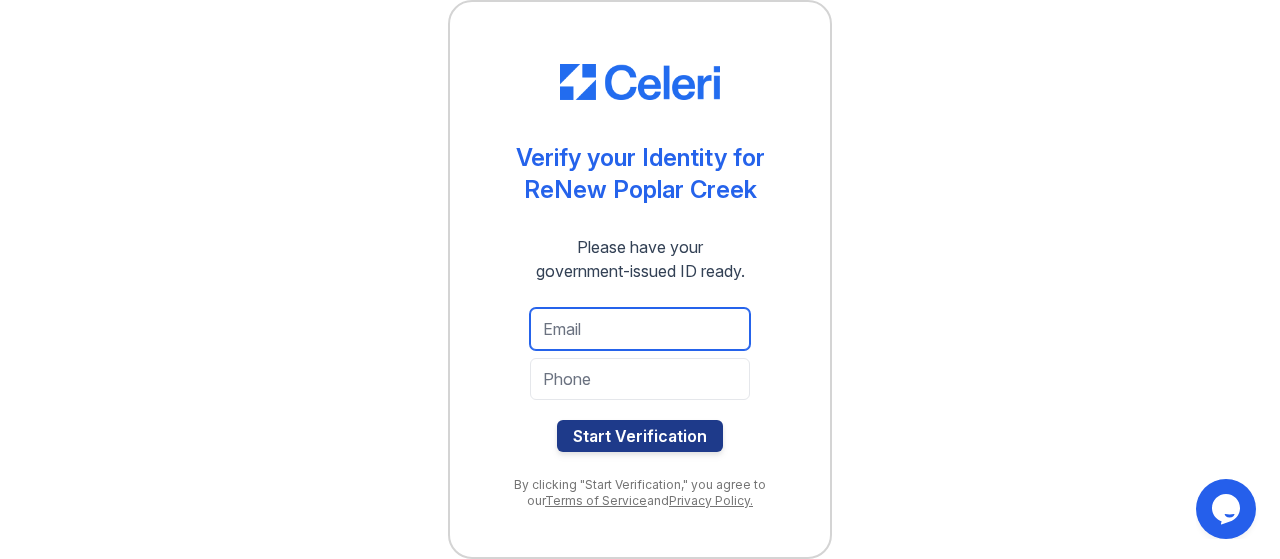 scroll, scrollTop: 0, scrollLeft: 0, axis: both 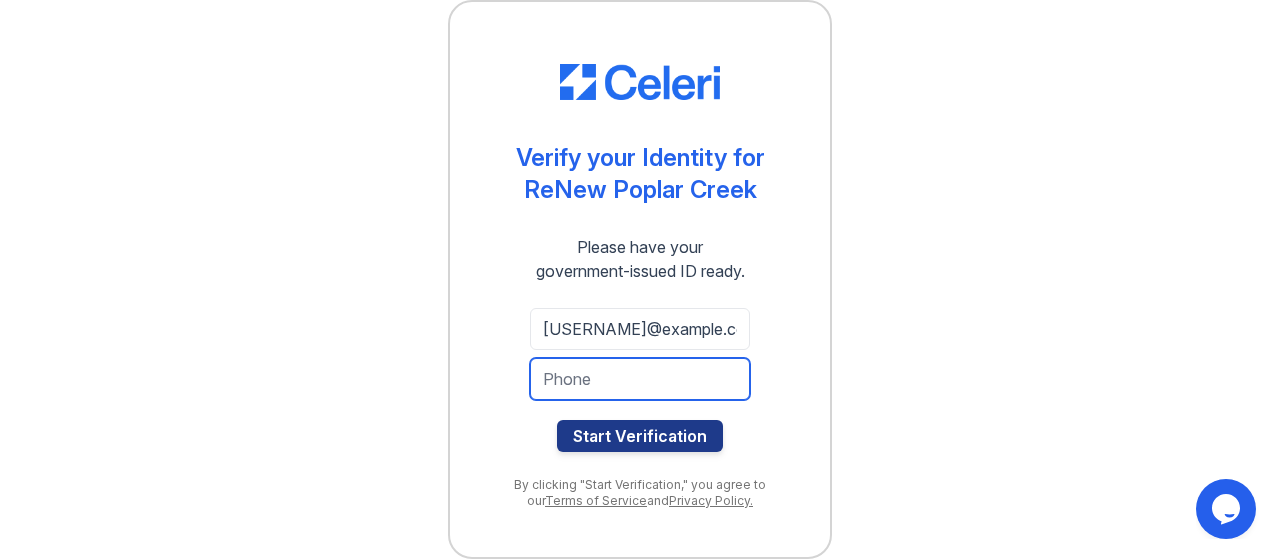 click at bounding box center [640, 379] 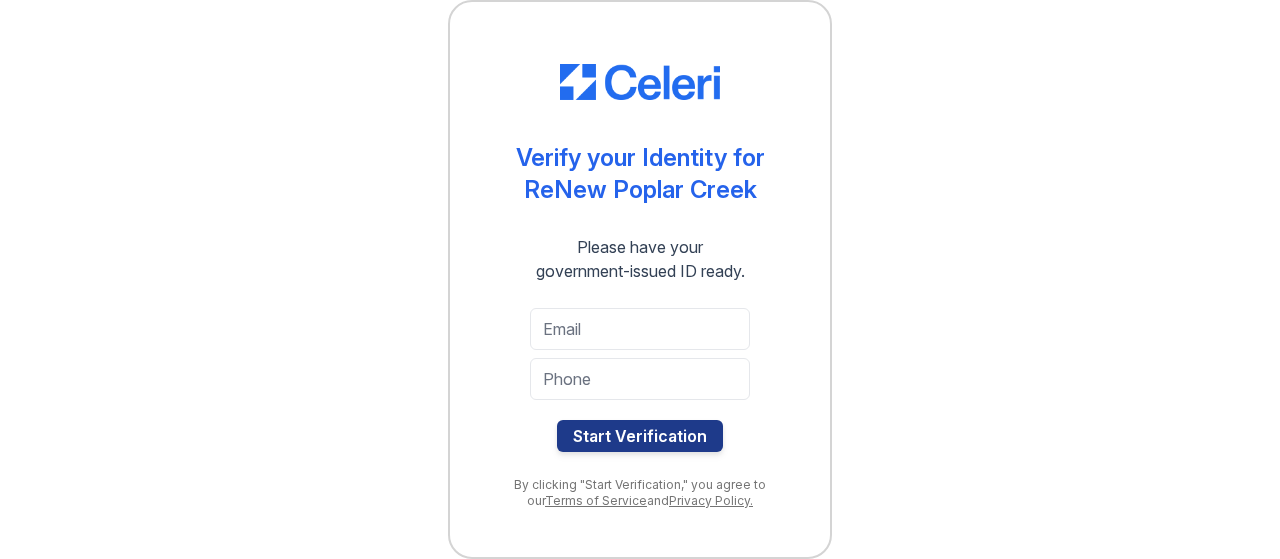 scroll, scrollTop: 0, scrollLeft: 0, axis: both 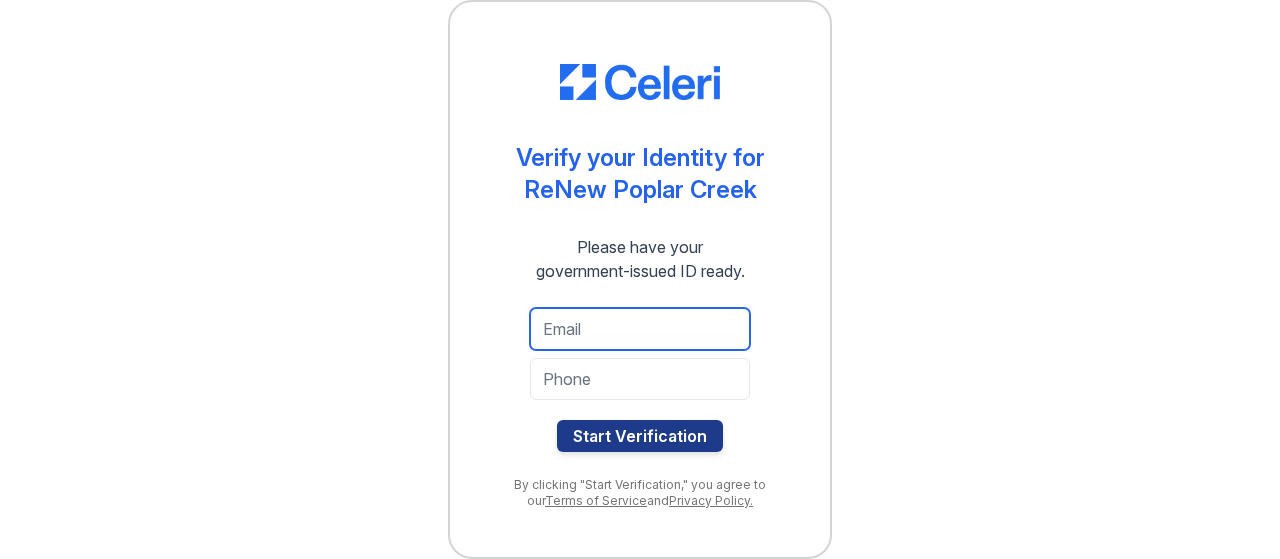 click at bounding box center (640, 329) 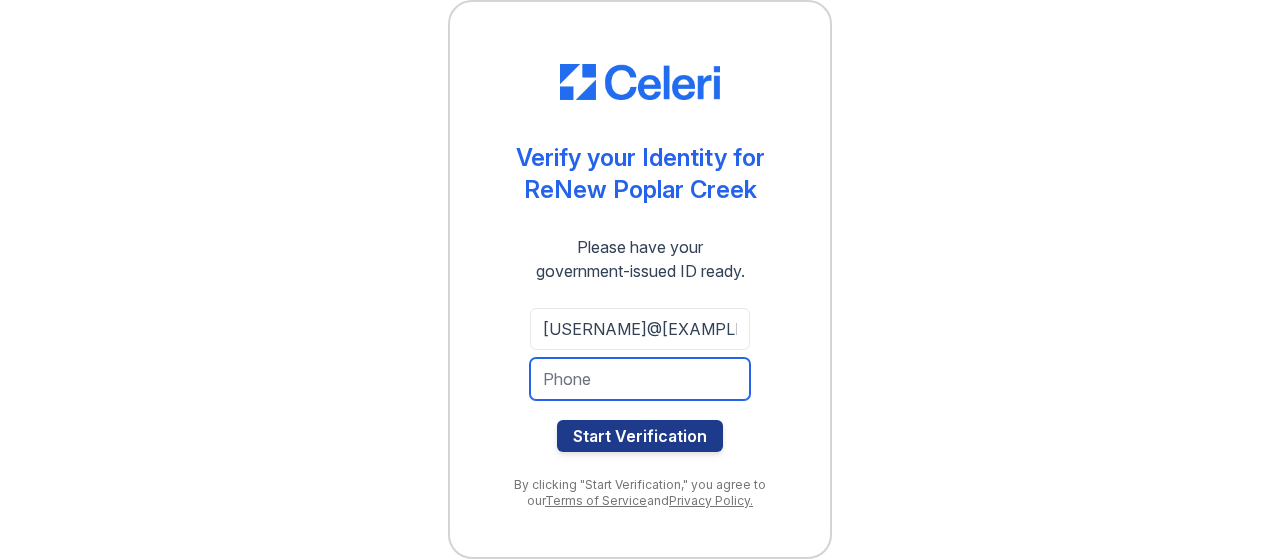 click at bounding box center [640, 379] 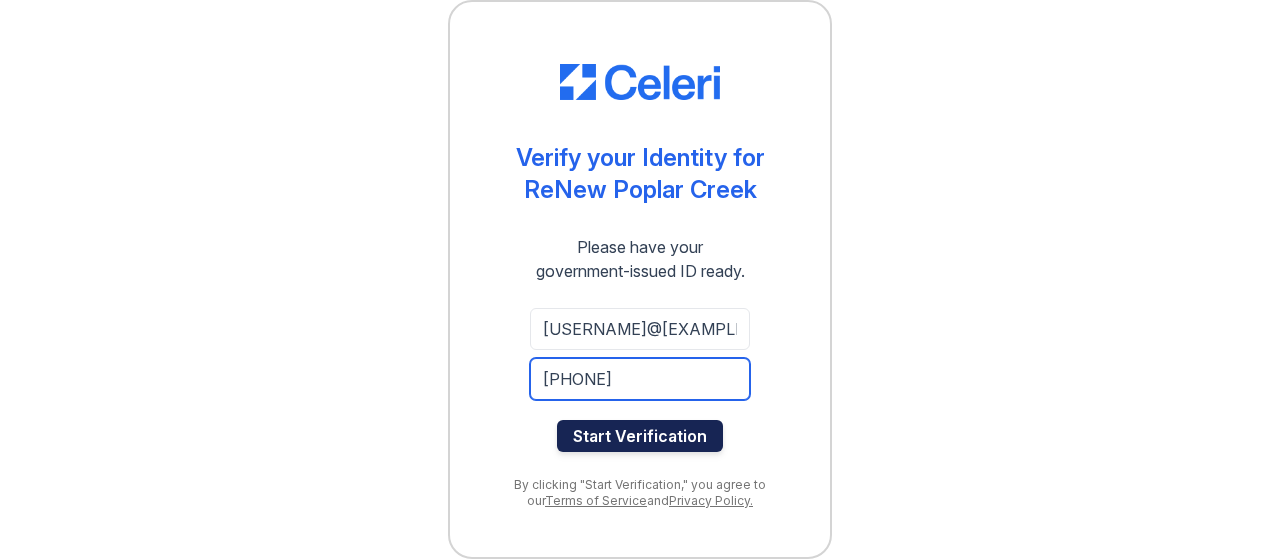 type on "7087748731" 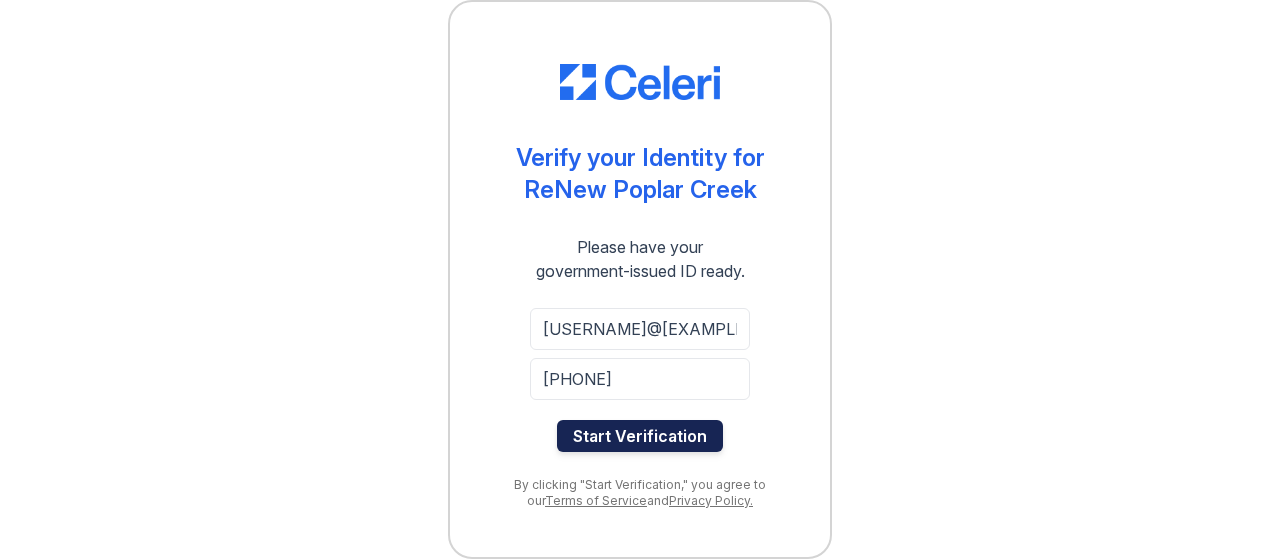 click on "Start Verification" at bounding box center (640, 436) 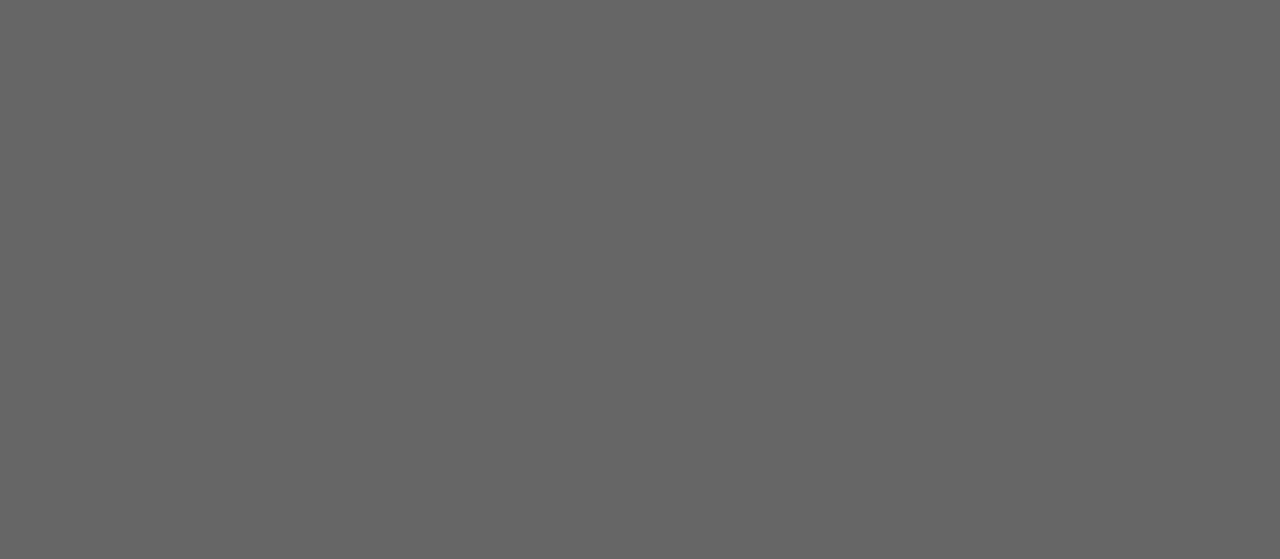 scroll, scrollTop: 0, scrollLeft: 0, axis: both 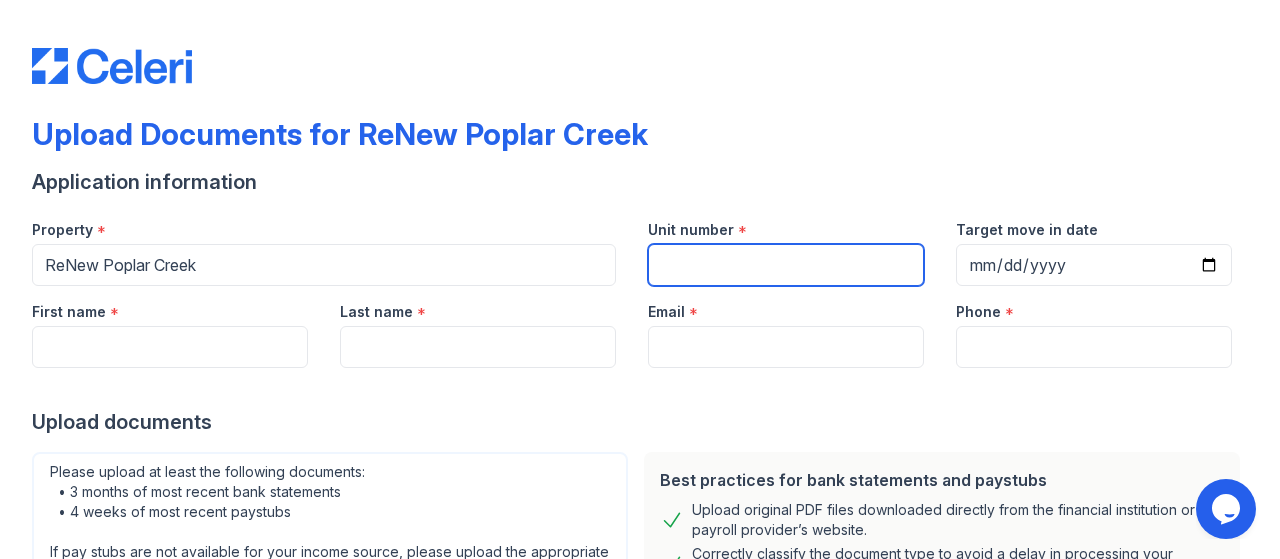 click on "Unit number" at bounding box center [786, 265] 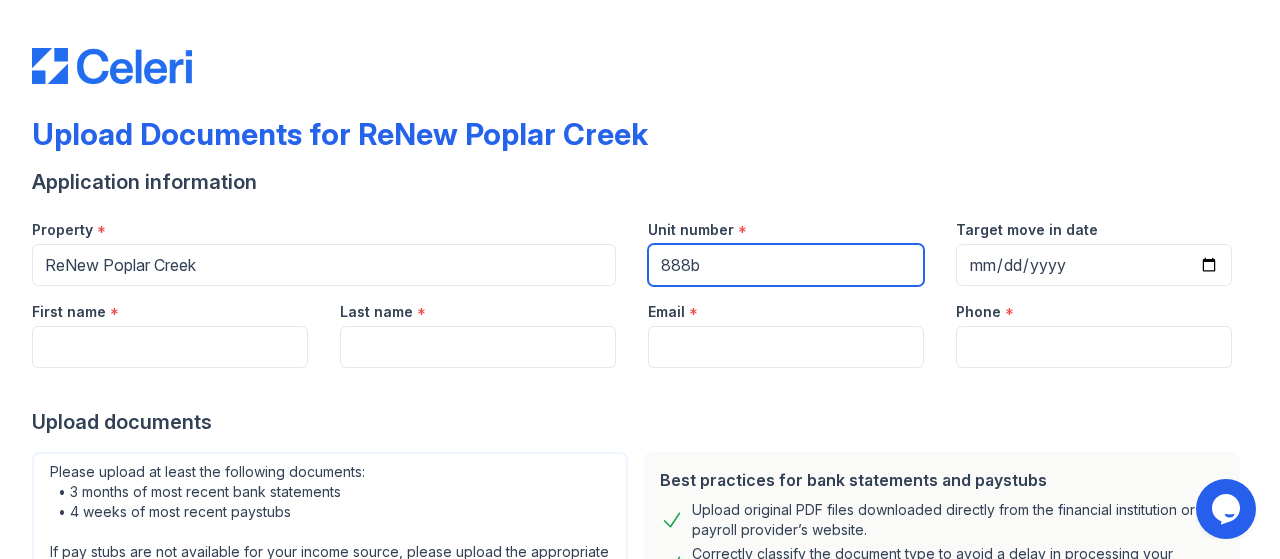 click on "888b" at bounding box center [786, 265] 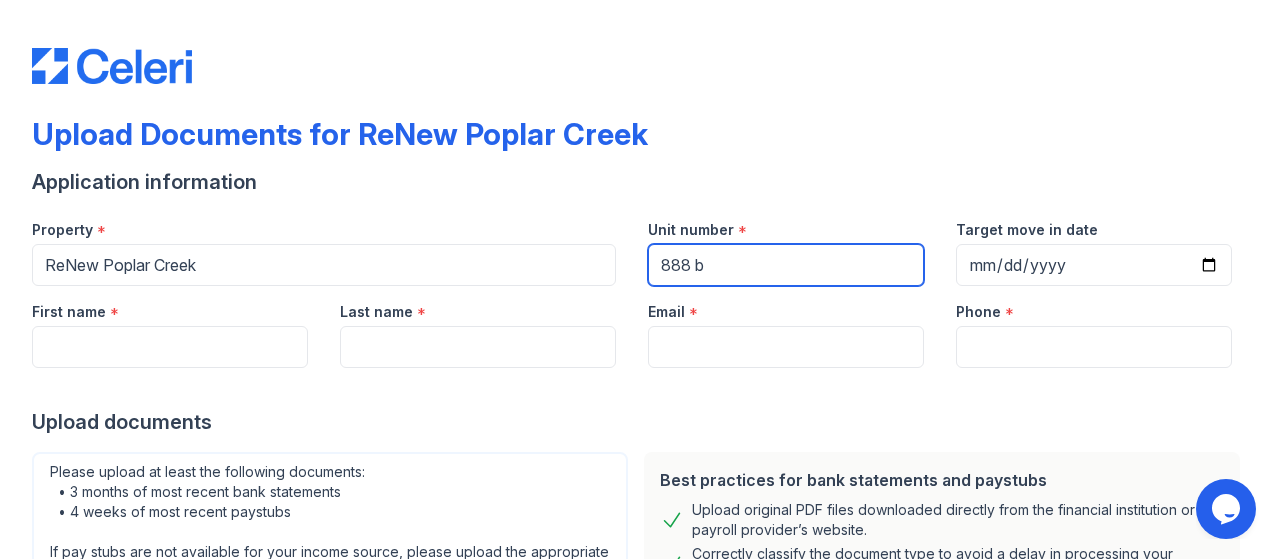 type on "888 b" 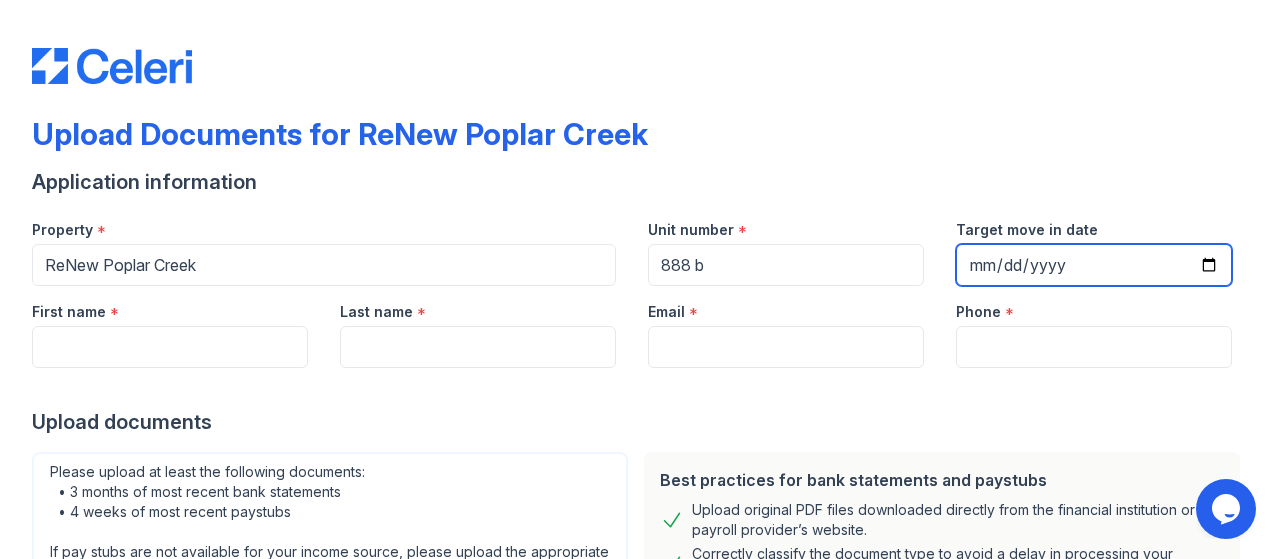 click on "Target move in date" at bounding box center (1094, 265) 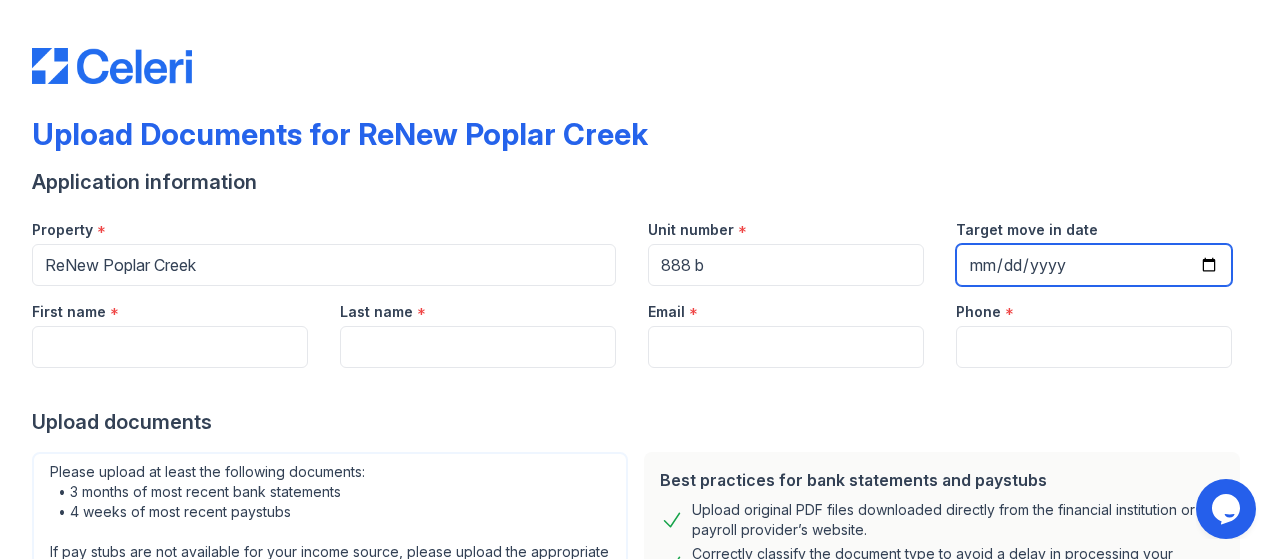 click on "Target move in date" at bounding box center (1094, 265) 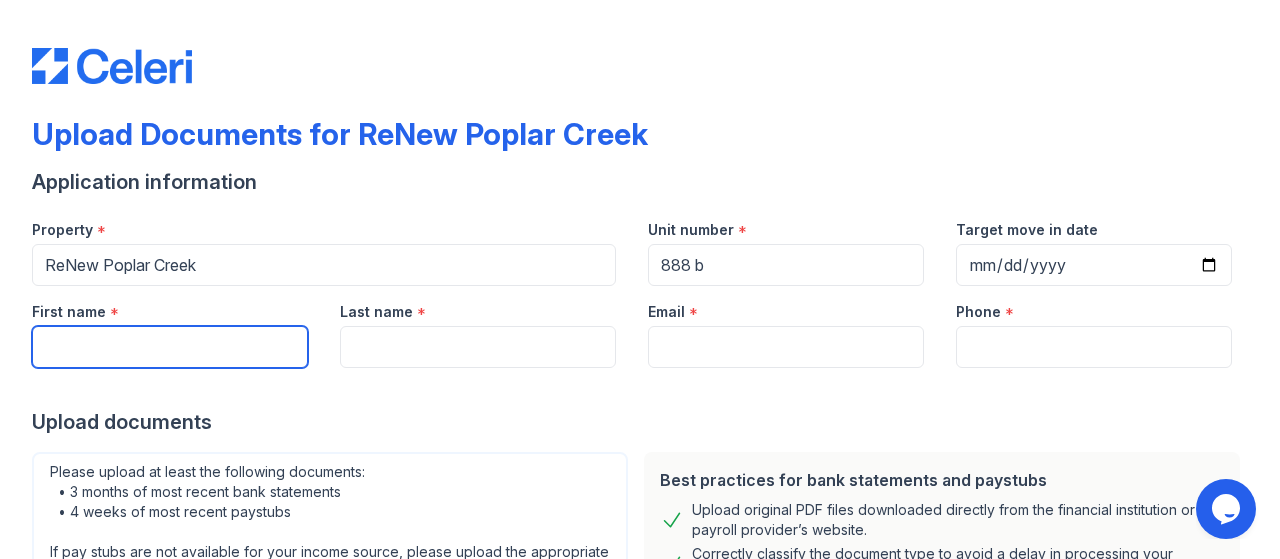 click on "First name" at bounding box center [170, 347] 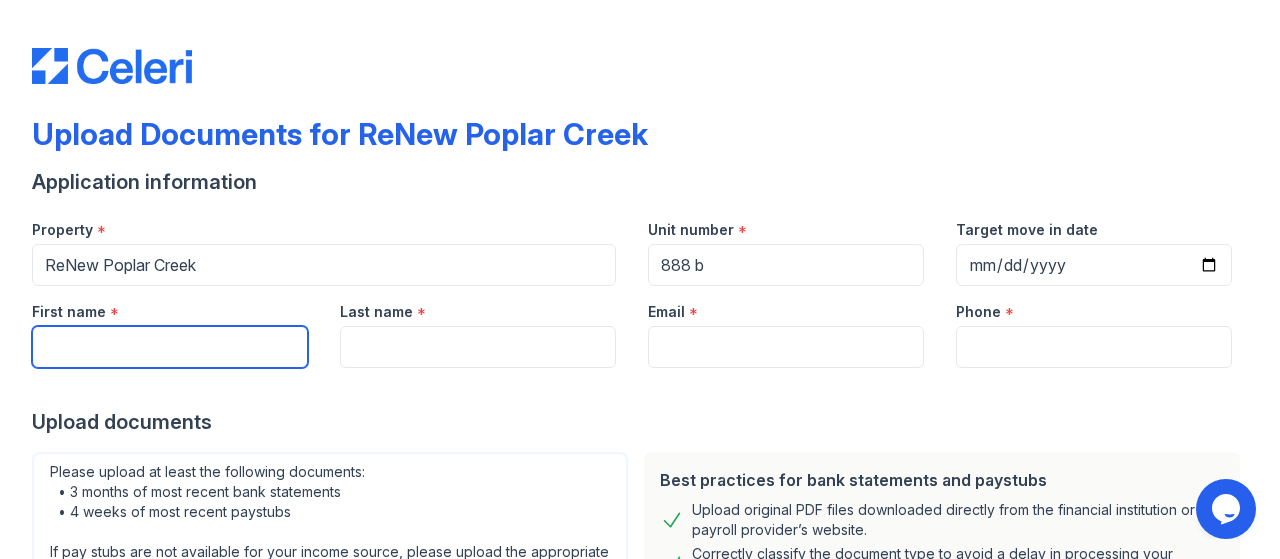 type on "[FIRST]" 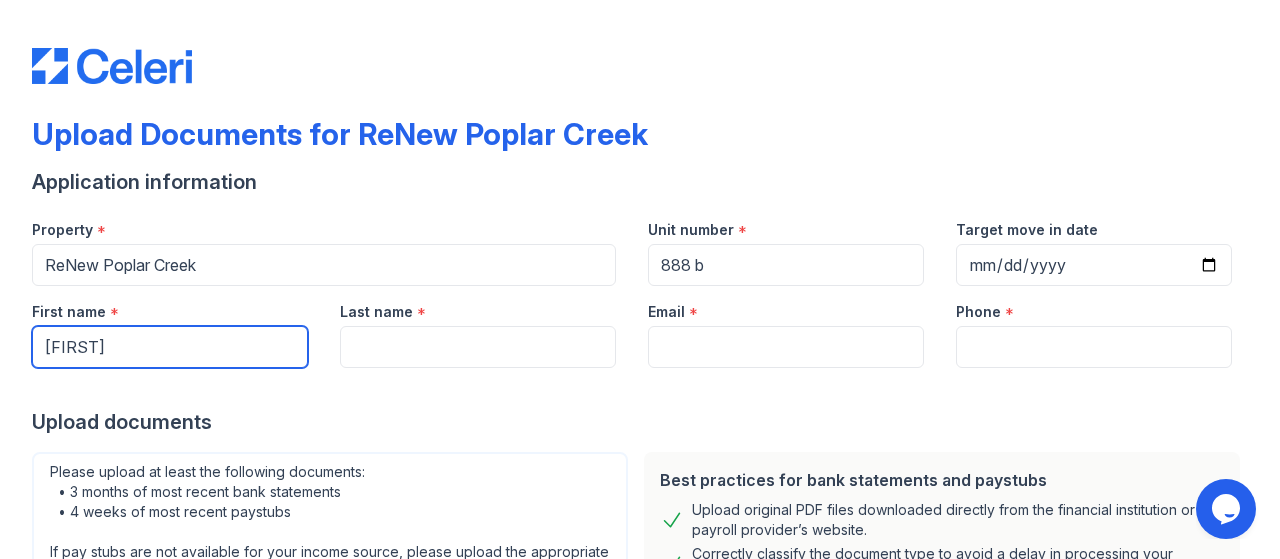 type on "[LAST]" 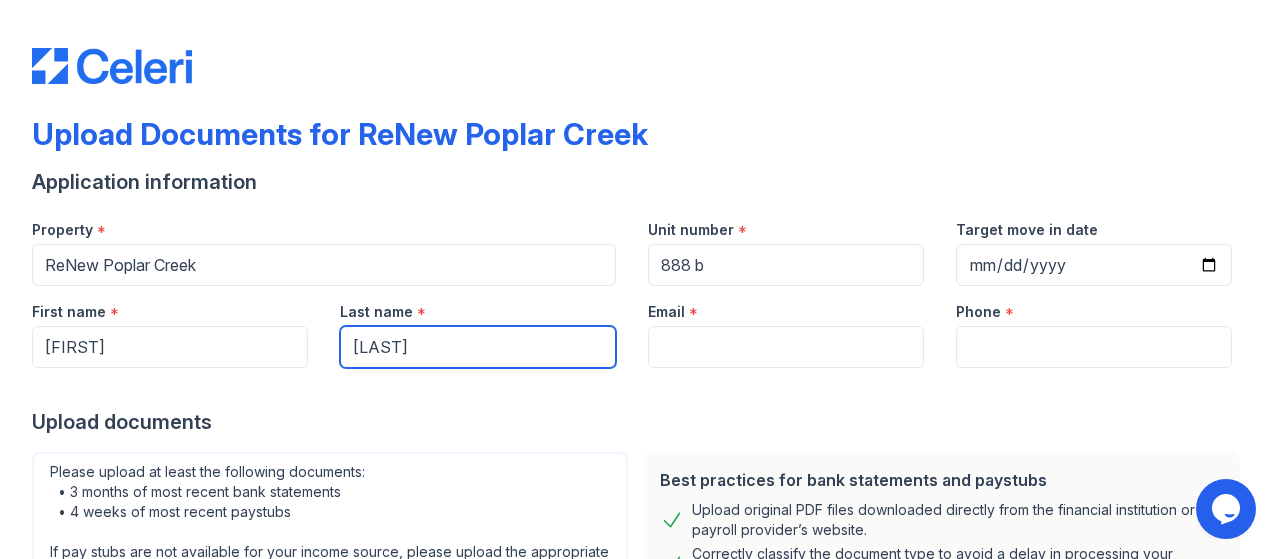 type on "[USERNAME]@example.com" 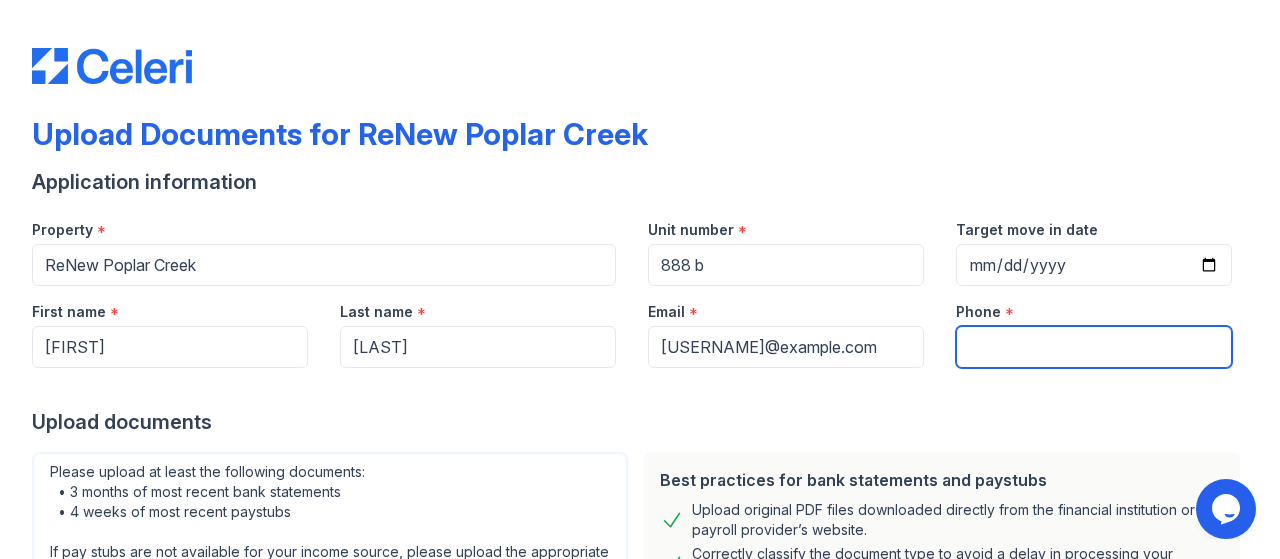 click on "Phone" at bounding box center [1094, 347] 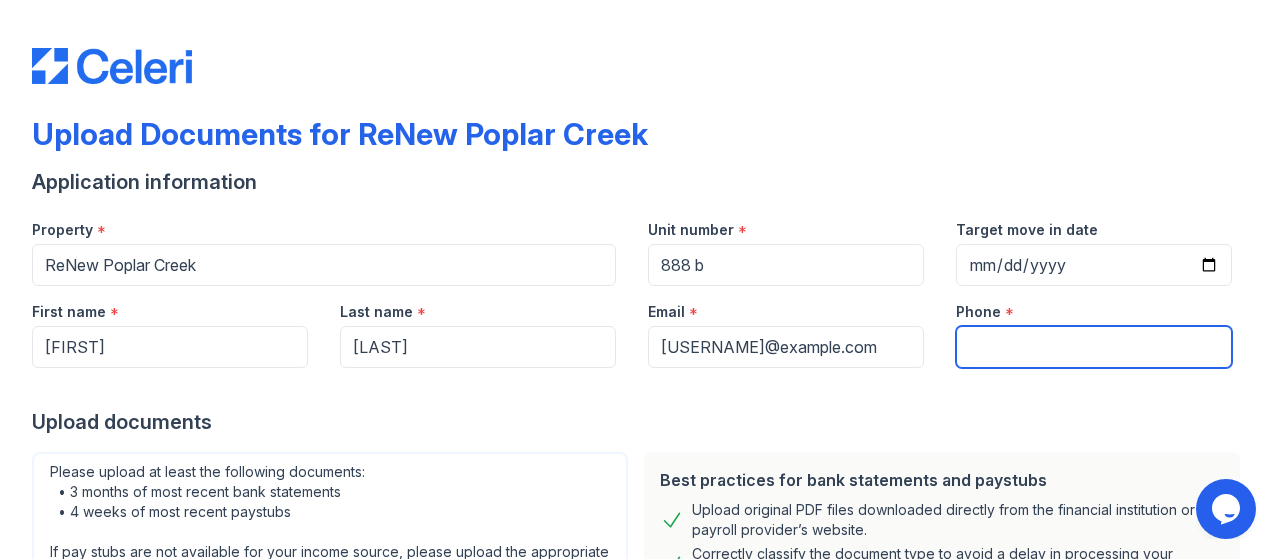 type on "[PHONE]" 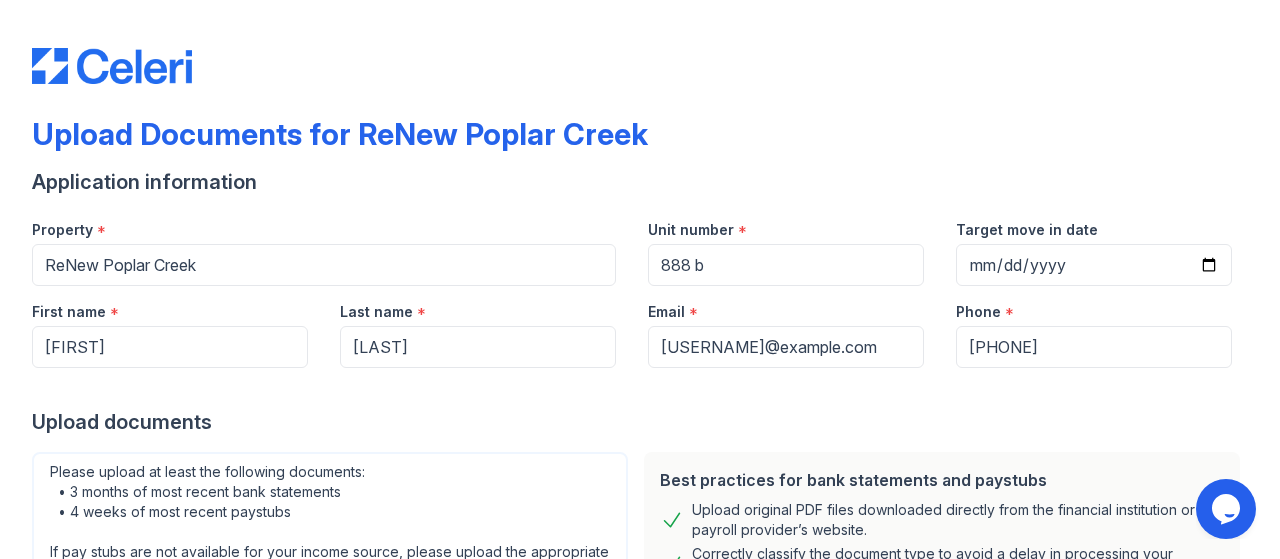 drag, startPoint x: 556, startPoint y: 439, endPoint x: 561, endPoint y: 421, distance: 18.681541 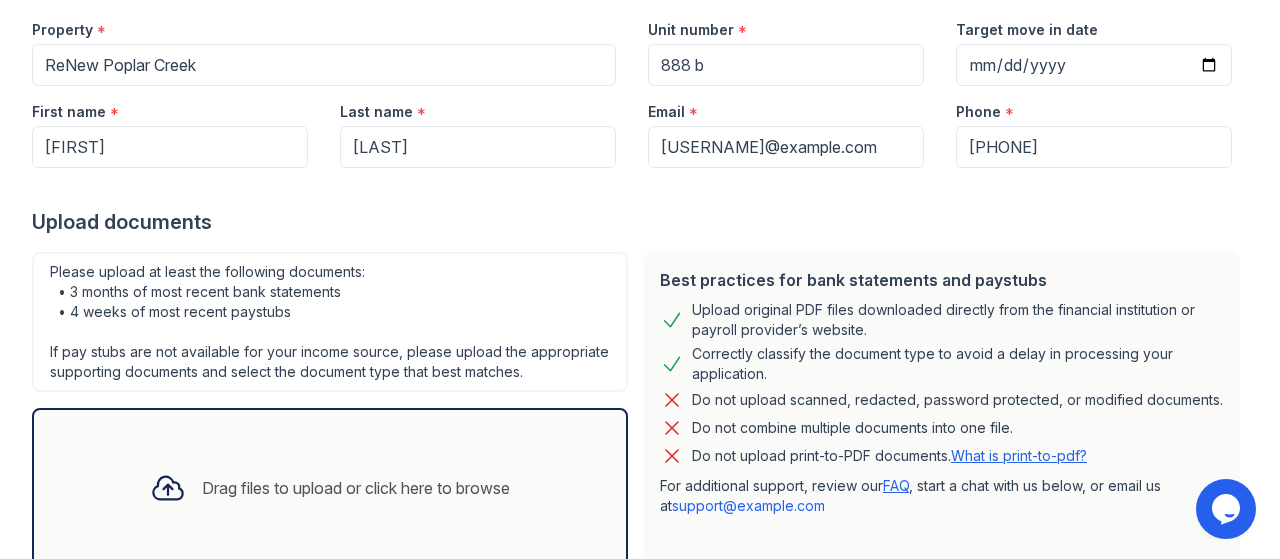 scroll, scrollTop: 300, scrollLeft: 0, axis: vertical 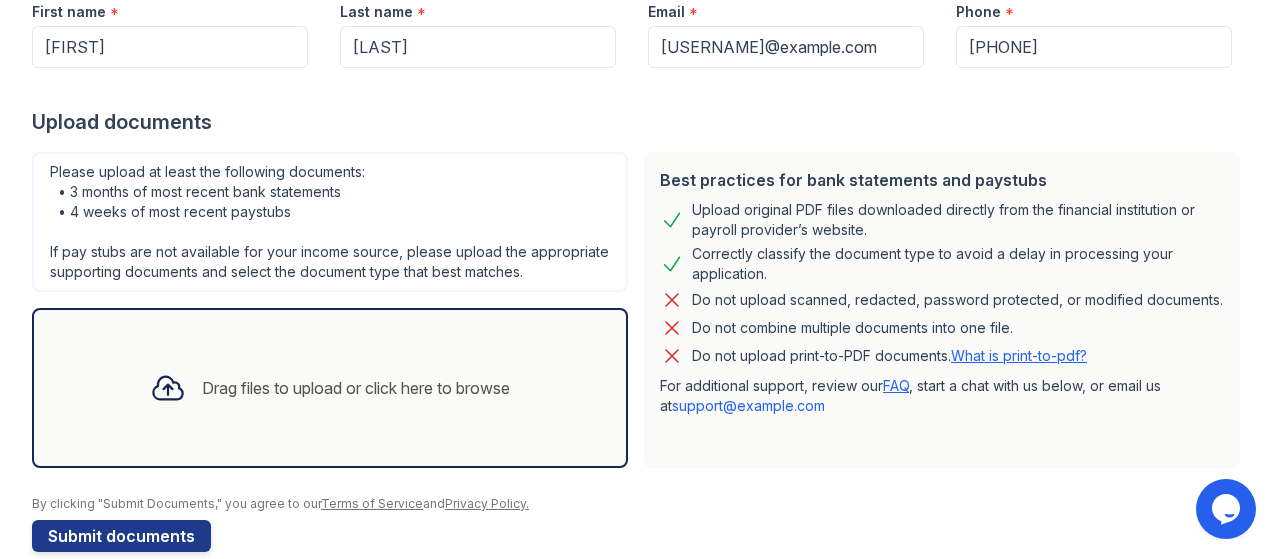 click on "Please upload at least the following documents:
• 3 months of most recent bank statements
• 4 weeks of most recent paystubs
If pay stubs are not available for your income source, please upload the appropriate supporting documents and select the document type that best matches." at bounding box center [330, 222] 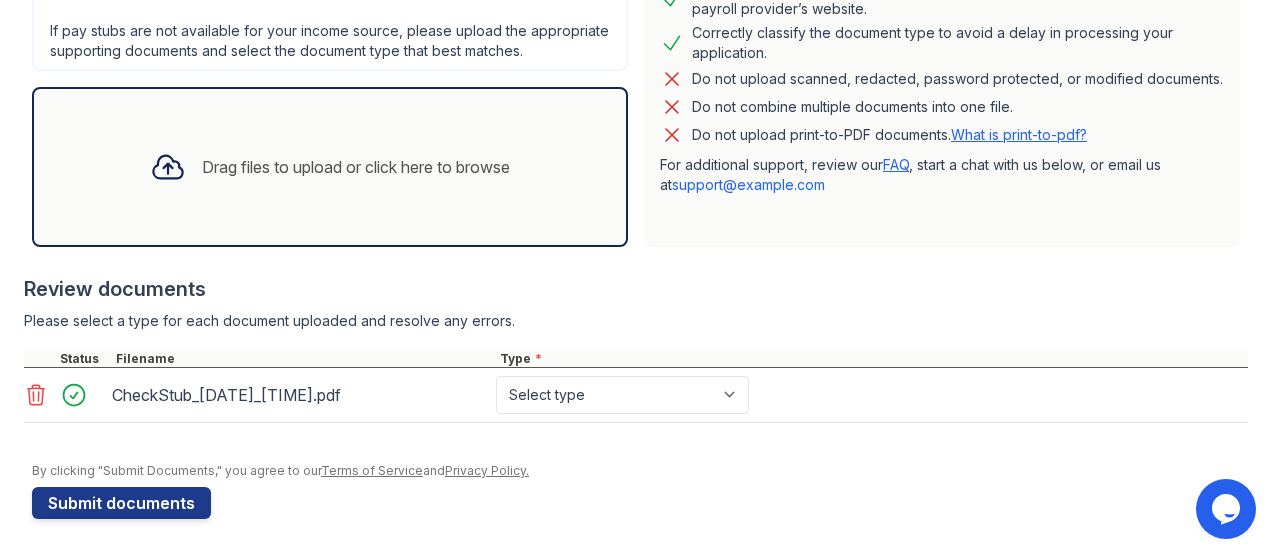 scroll, scrollTop: 538, scrollLeft: 0, axis: vertical 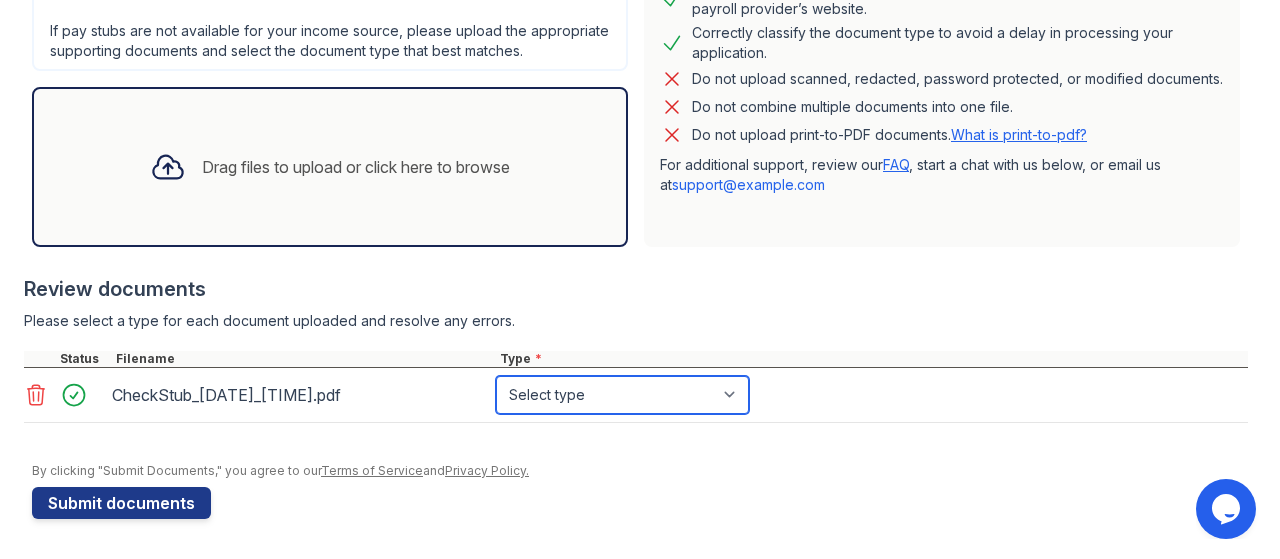 click on "Select type
Paystub
Bank Statement
Offer Letter
Tax Documents
Benefit Award Letter
Investment Account Statement
Other" at bounding box center [622, 395] 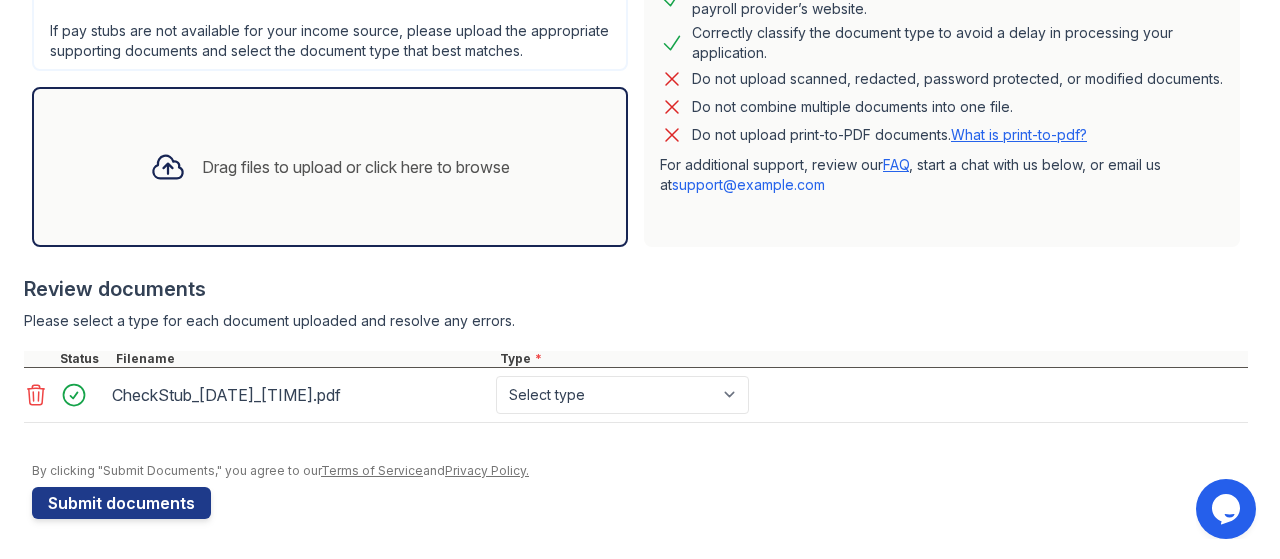 click at bounding box center [636, 265] 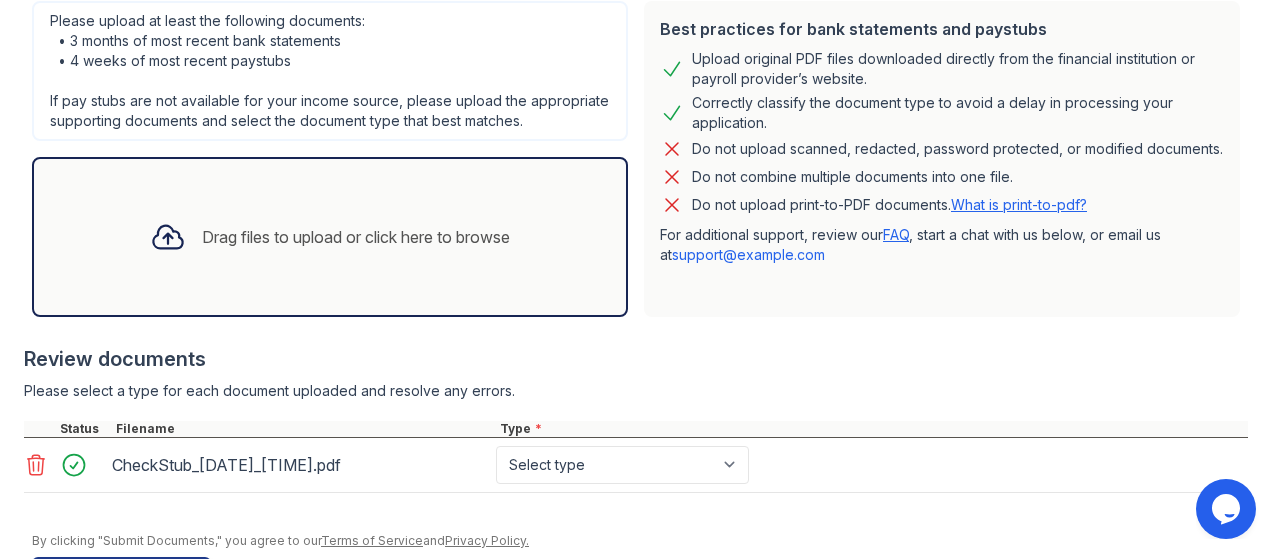 scroll, scrollTop: 538, scrollLeft: 0, axis: vertical 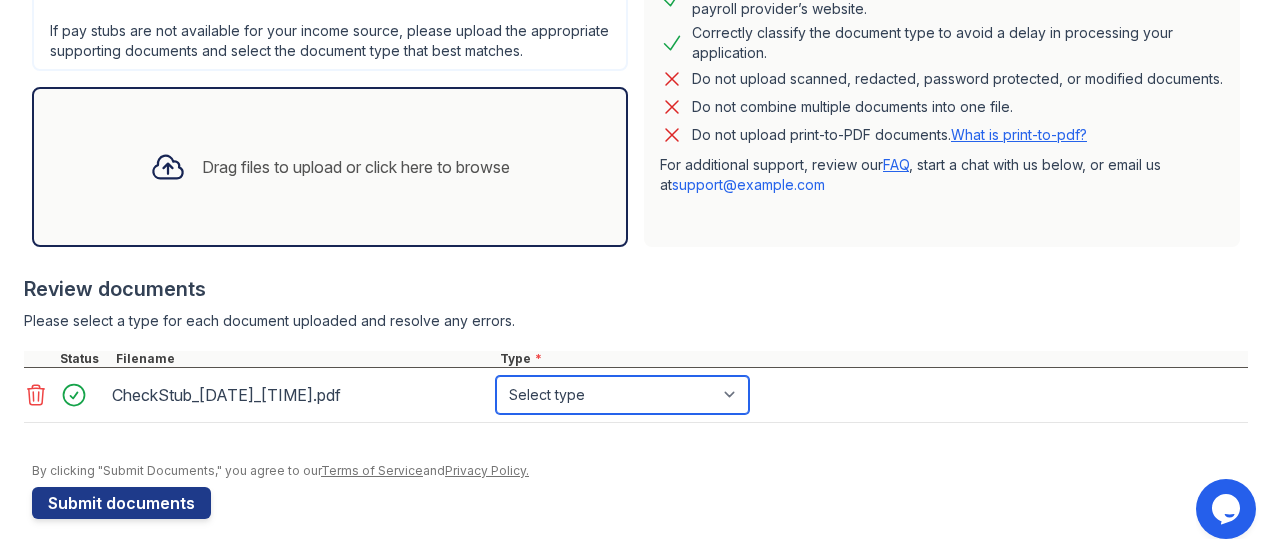 click on "Select type
Paystub
Bank Statement
Offer Letter
Tax Documents
Benefit Award Letter
Investment Account Statement
Other" at bounding box center (622, 395) 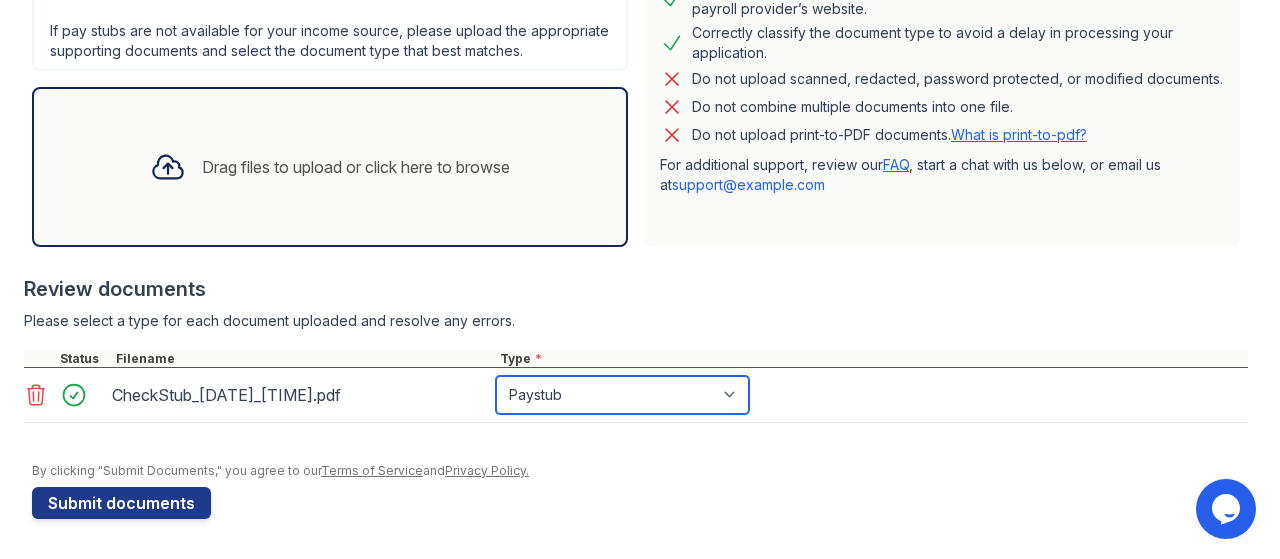 click on "Select type
Paystub
Bank Statement
Offer Letter
Tax Documents
Benefit Award Letter
Investment Account Statement
Other" at bounding box center [622, 395] 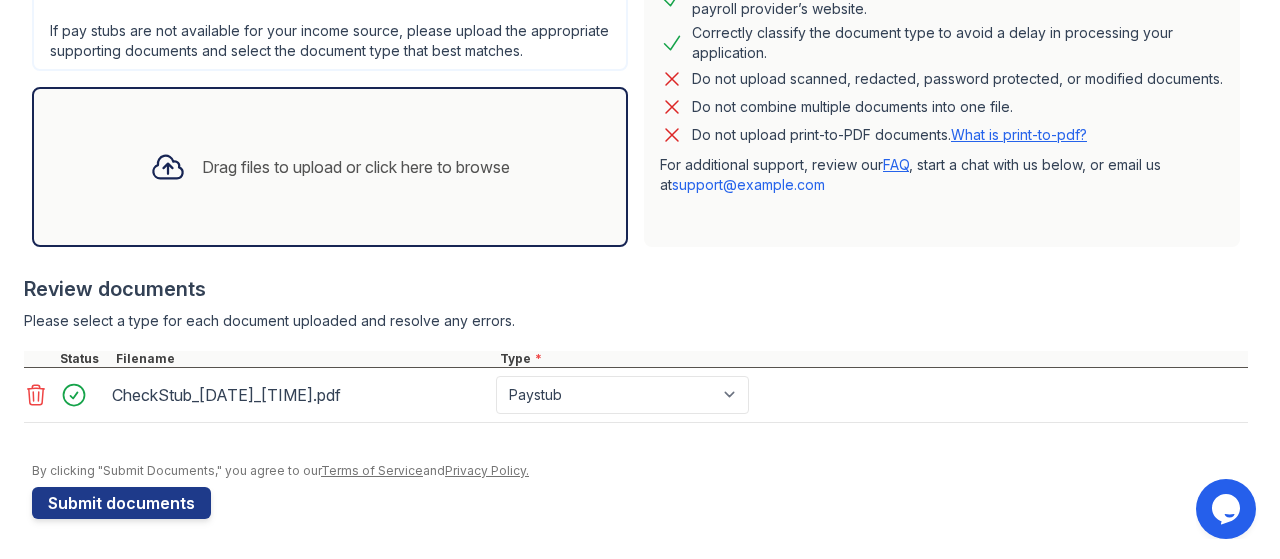 click on "Review documents" at bounding box center (636, 289) 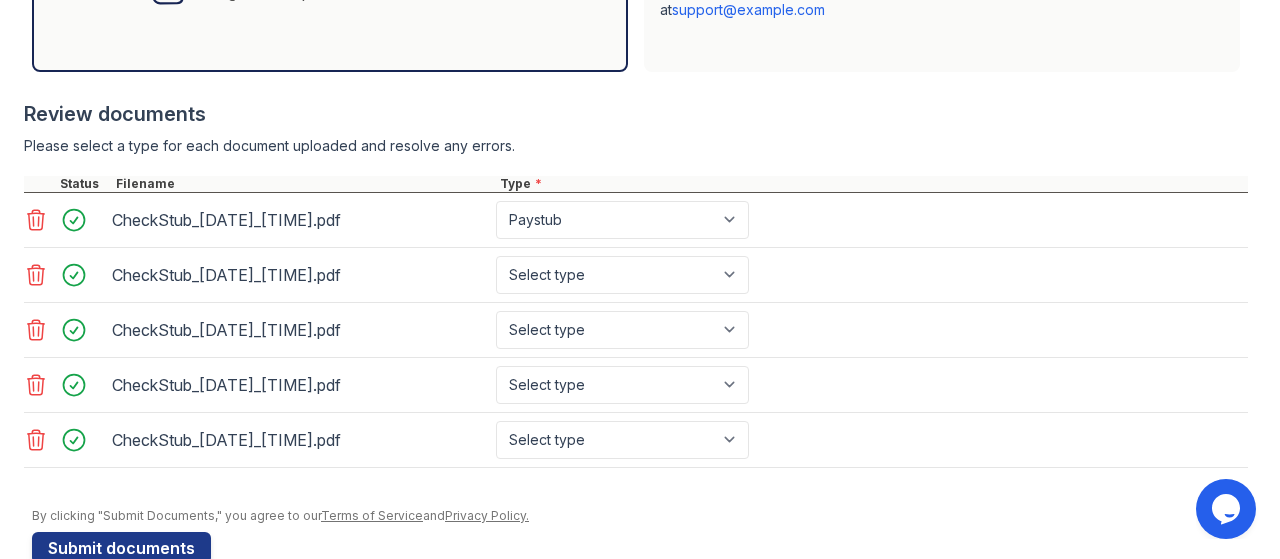 scroll, scrollTop: 754, scrollLeft: 0, axis: vertical 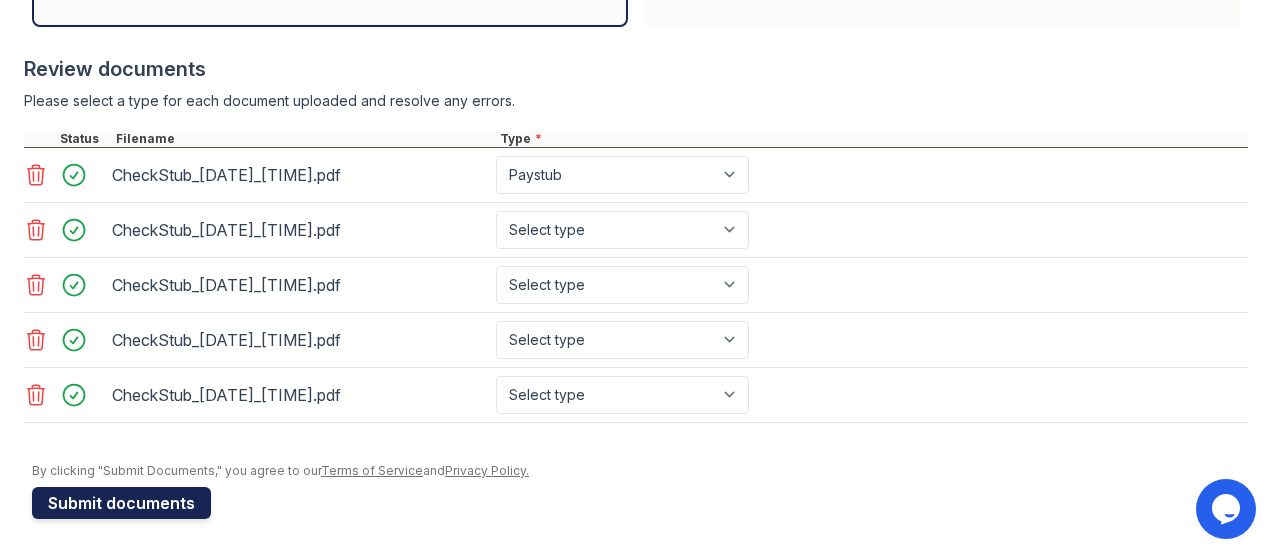 click on "Submit documents" at bounding box center (121, 503) 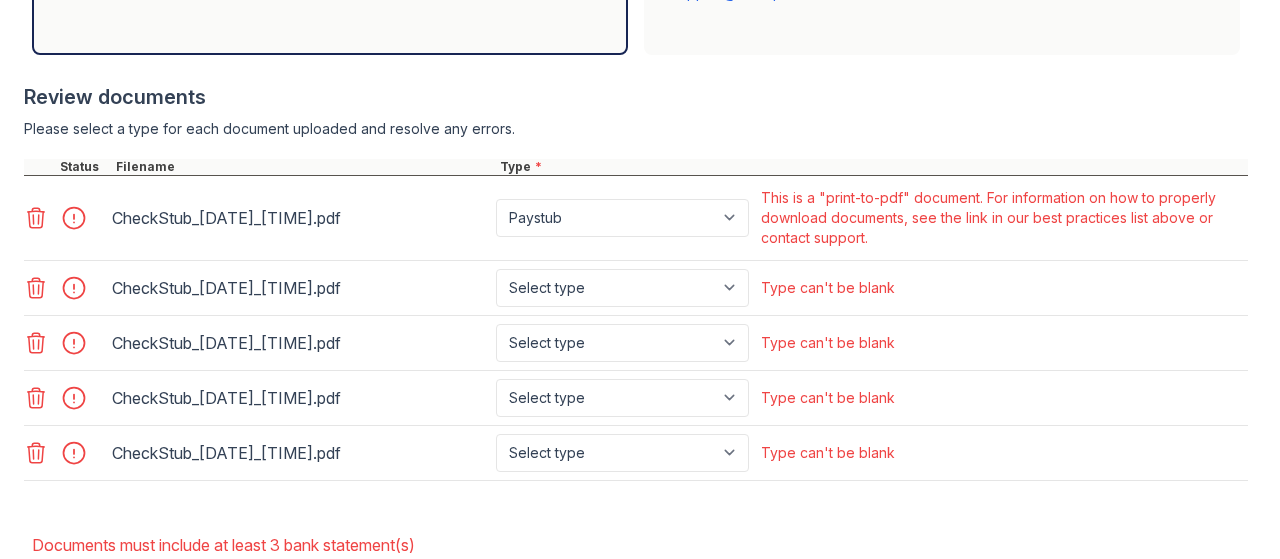 scroll, scrollTop: 800, scrollLeft: 0, axis: vertical 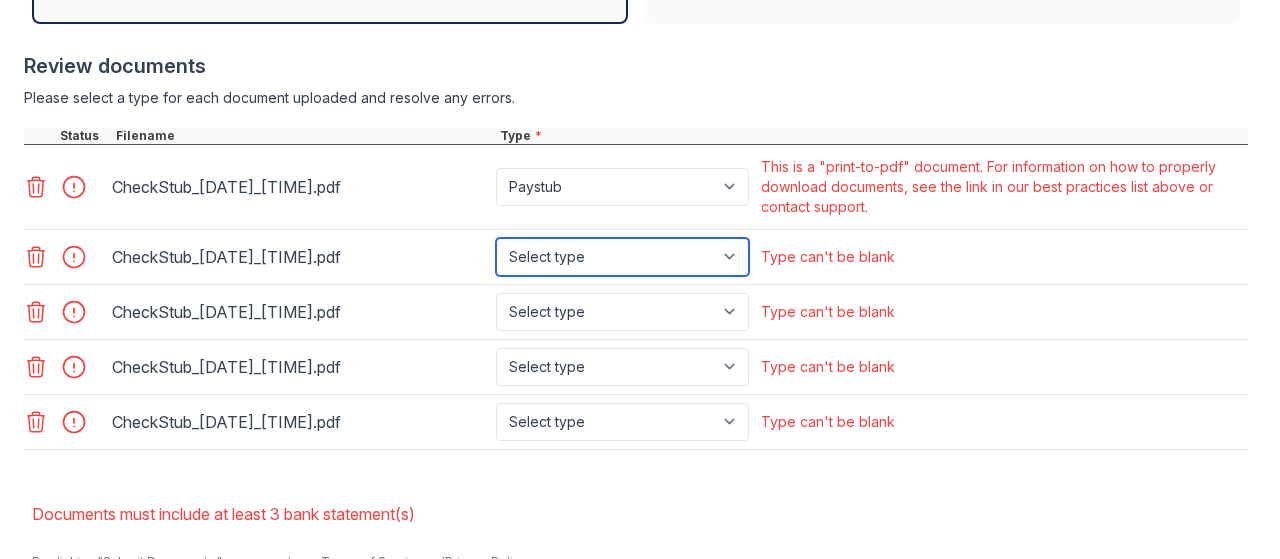 click on "Select type
Paystub
Bank Statement
Offer Letter
Tax Documents
Benefit Award Letter
Investment Account Statement
Other" at bounding box center (622, 257) 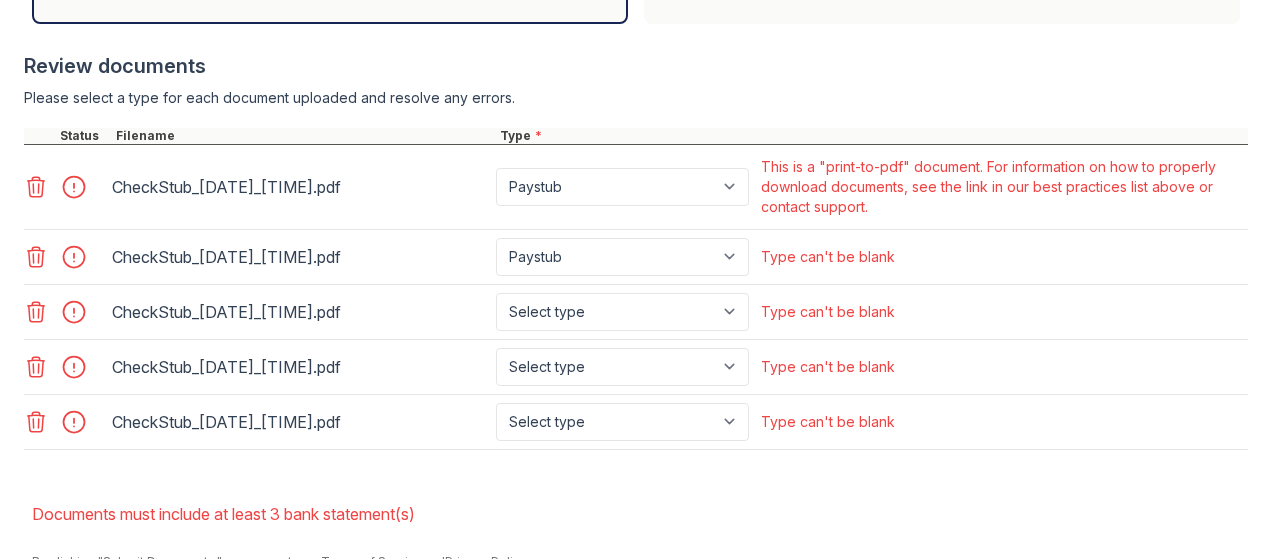 click on "CheckStub_[DATE]_[TIME].pdf
Select type
Paystub
Bank Statement
Offer Letter
Tax Documents
Benefit Award Letter
Investment Account Statement
Other
Type can't be blank" at bounding box center (636, 312) 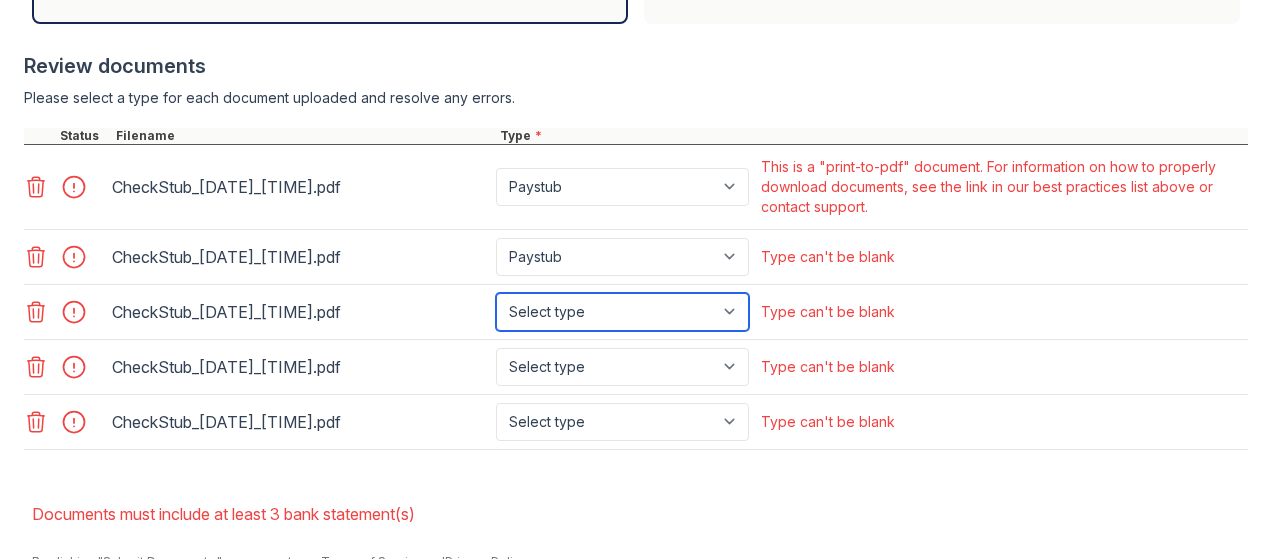 click on "Select type
Paystub
Bank Statement
Offer Letter
Tax Documents
Benefit Award Letter
Investment Account Statement
Other" at bounding box center [622, 312] 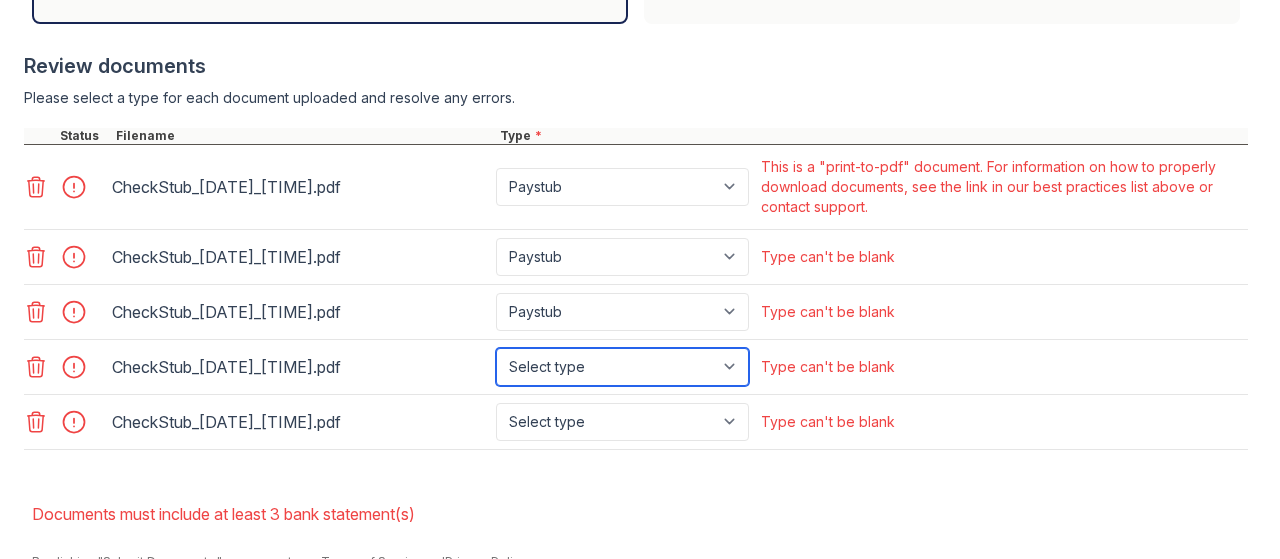 click on "Select type
Paystub
Bank Statement
Offer Letter
Tax Documents
Benefit Award Letter
Investment Account Statement
Other" at bounding box center [622, 367] 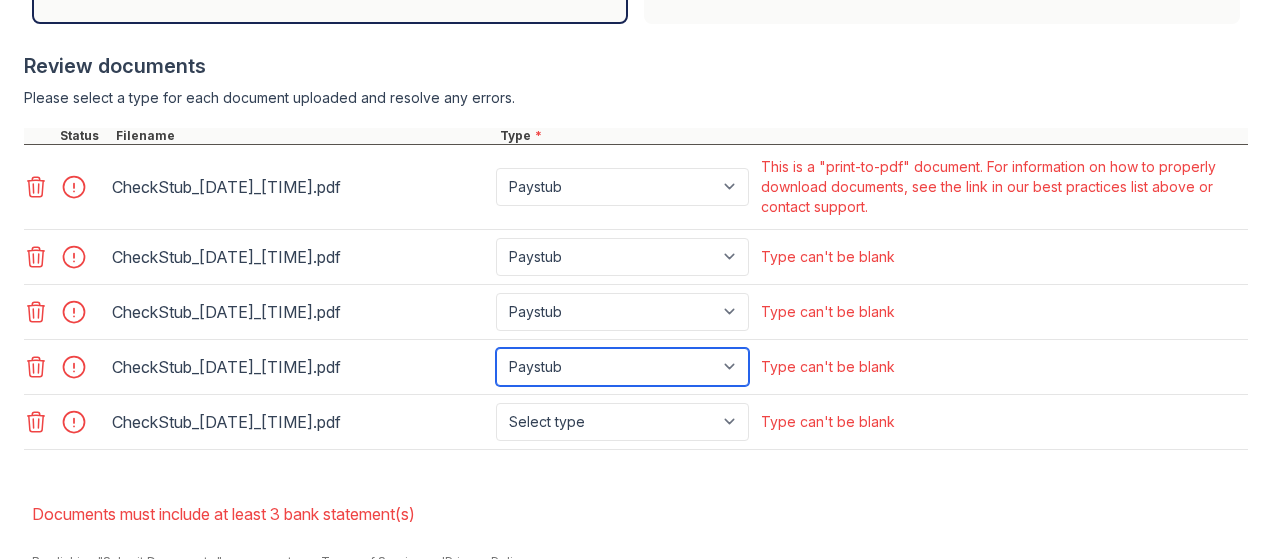 click on "Select type
Paystub
Bank Statement
Offer Letter
Tax Documents
Benefit Award Letter
Investment Account Statement
Other" at bounding box center (622, 367) 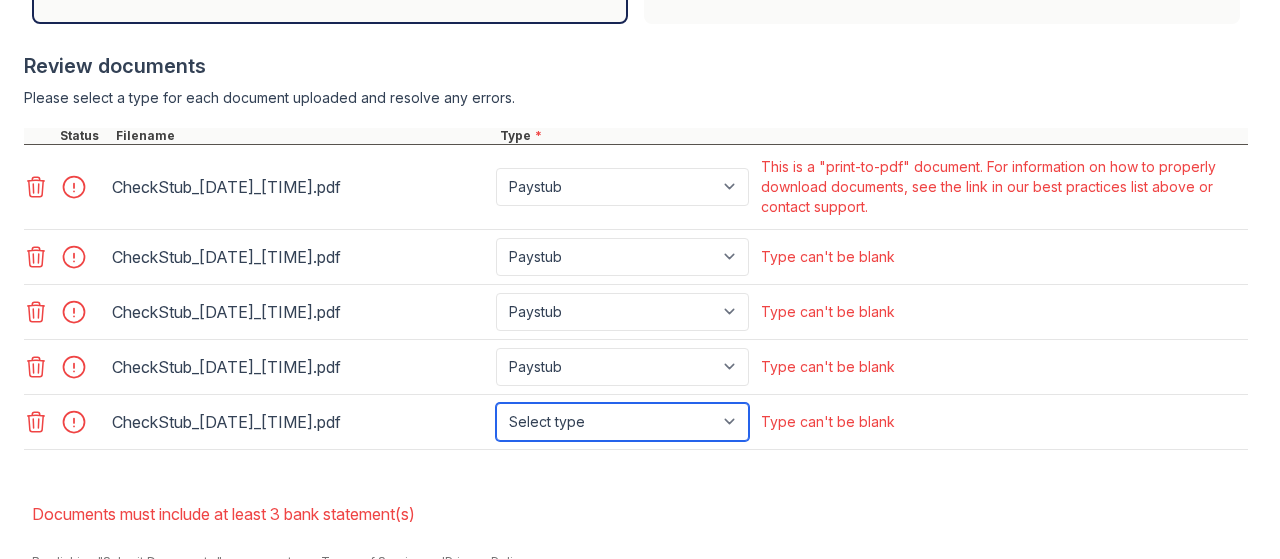 click on "Select type
Paystub
Bank Statement
Offer Letter
Tax Documents
Benefit Award Letter
Investment Account Statement
Other" at bounding box center (622, 422) 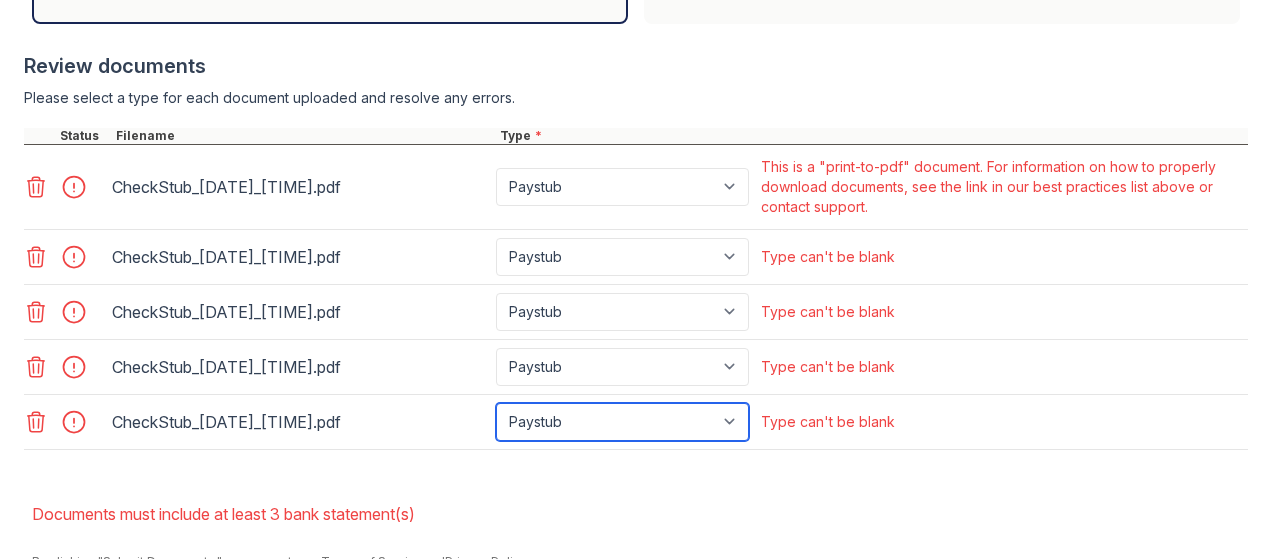click on "Select type
Paystub
Bank Statement
Offer Letter
Tax Documents
Benefit Award Letter
Investment Account Statement
Other" at bounding box center (622, 422) 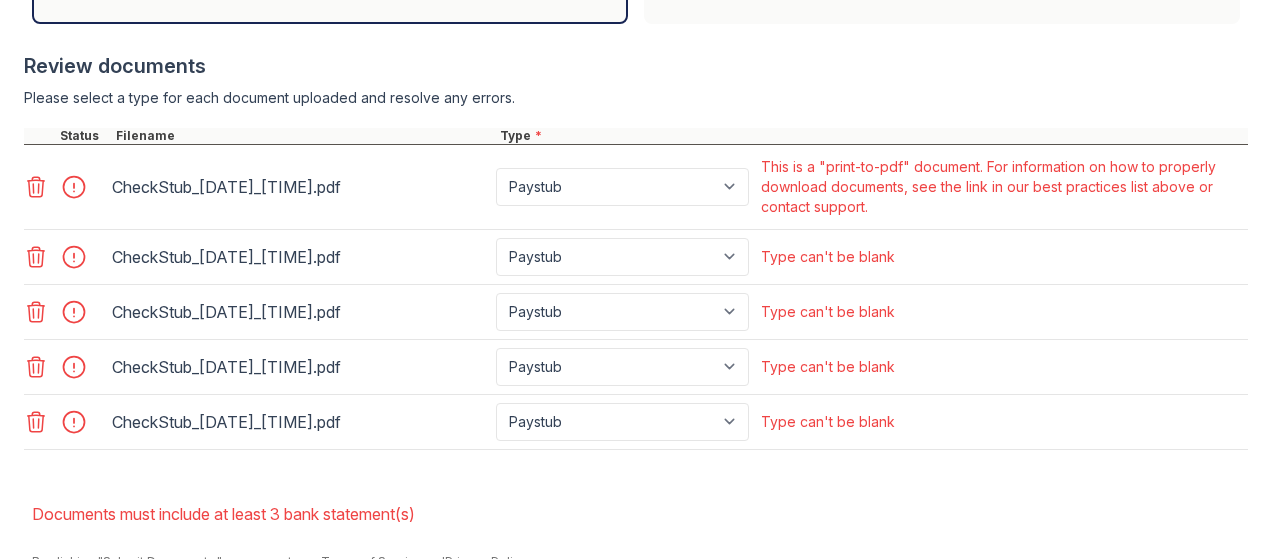 click at bounding box center (636, 460) 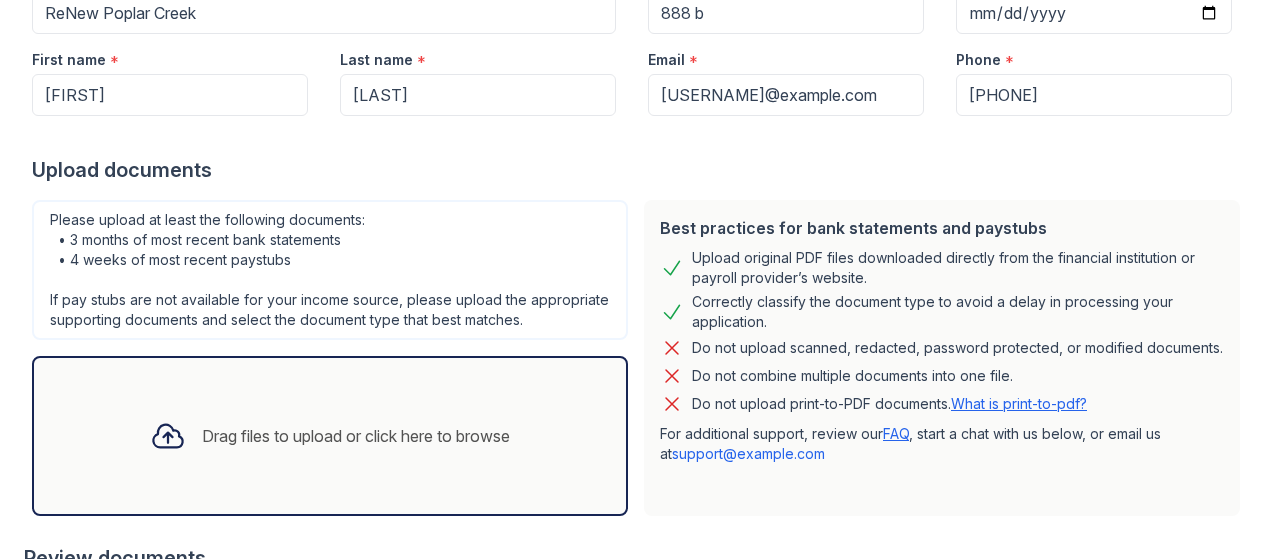 scroll, scrollTop: 300, scrollLeft: 0, axis: vertical 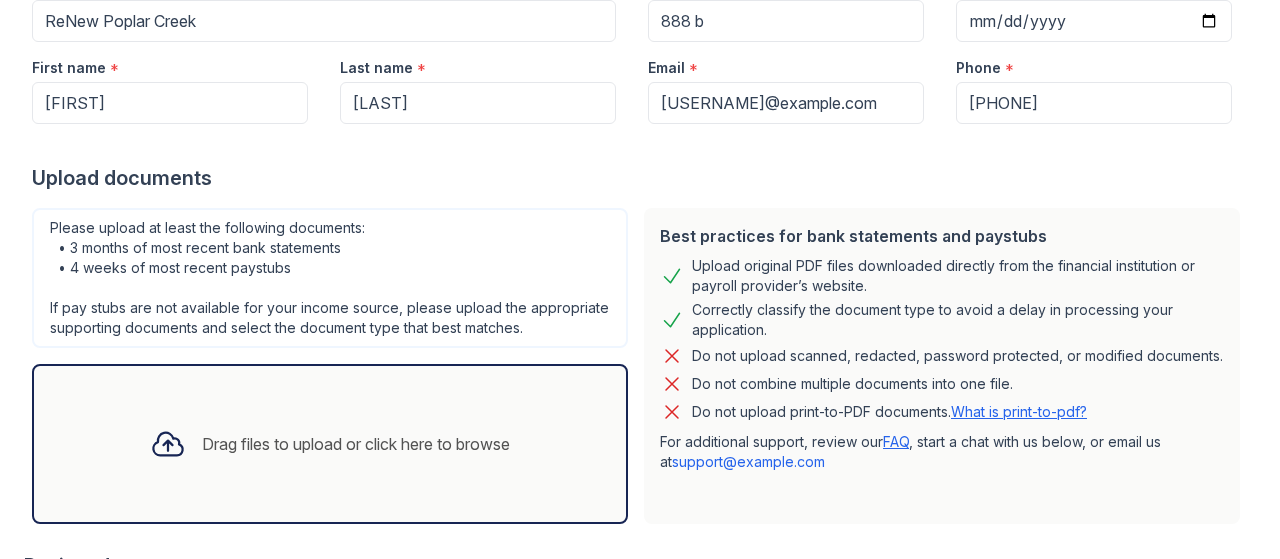 click on "What is print-to-pdf?" at bounding box center (1019, 411) 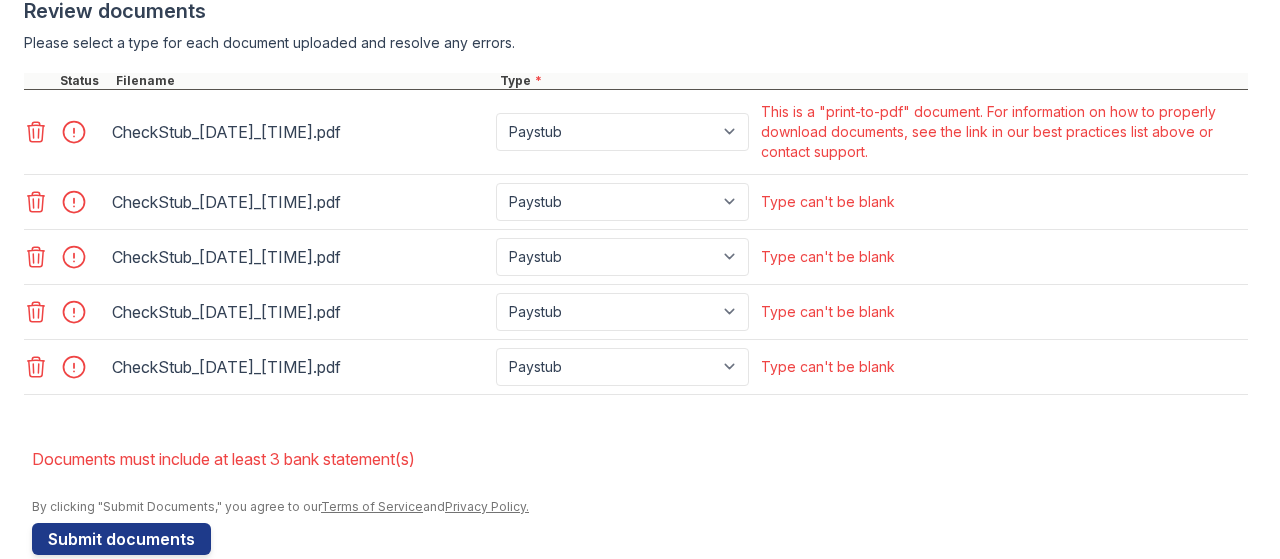 scroll, scrollTop: 904, scrollLeft: 0, axis: vertical 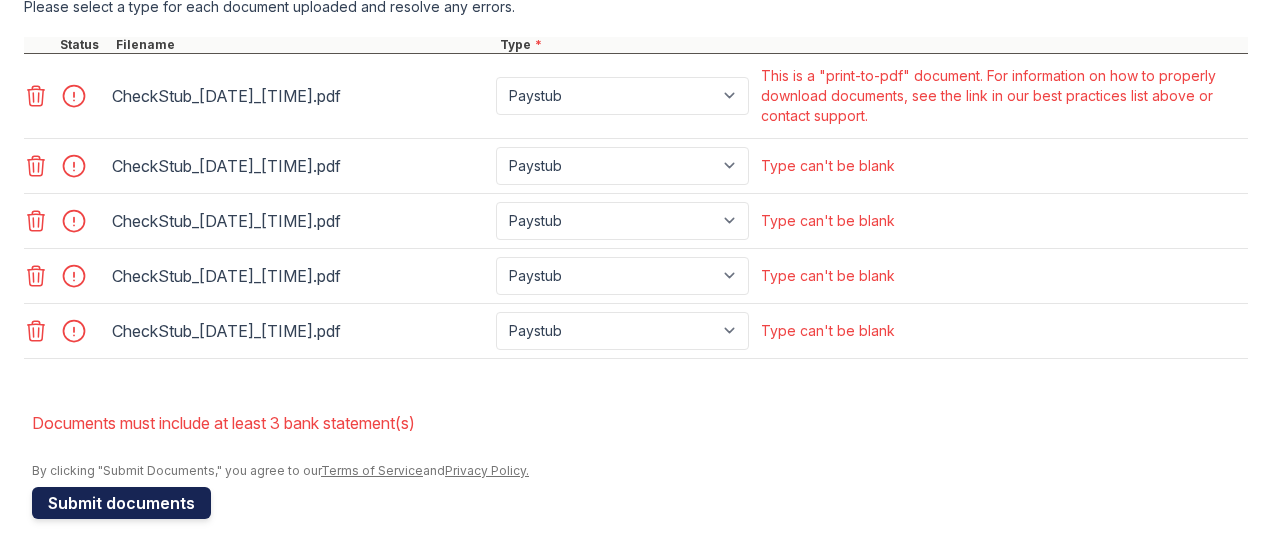 click on "Submit documents" at bounding box center [121, 503] 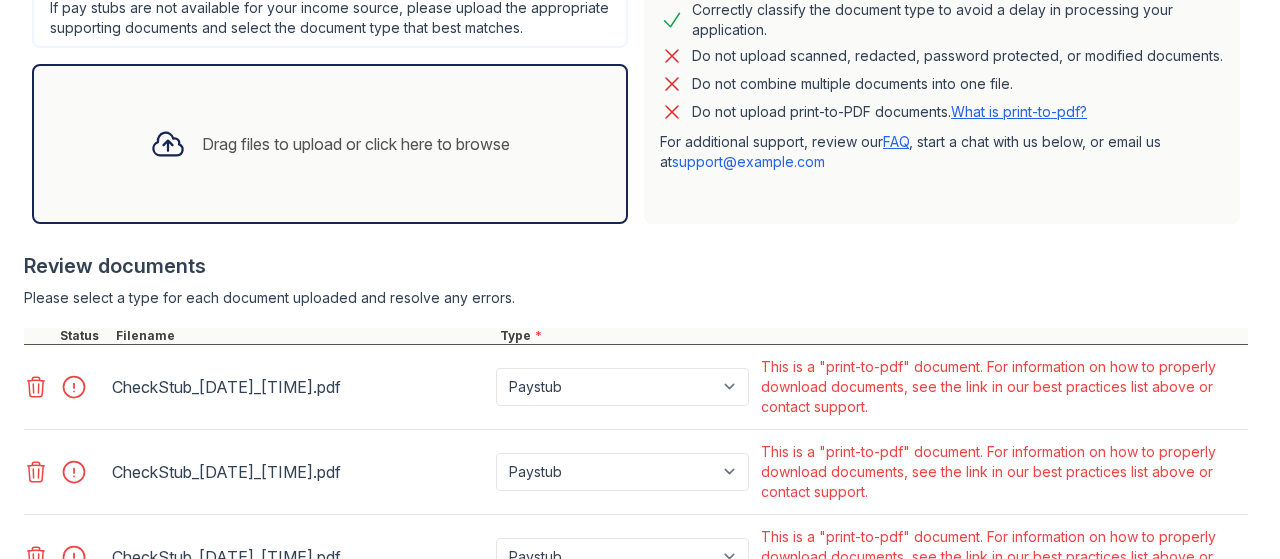 scroll, scrollTop: 800, scrollLeft: 0, axis: vertical 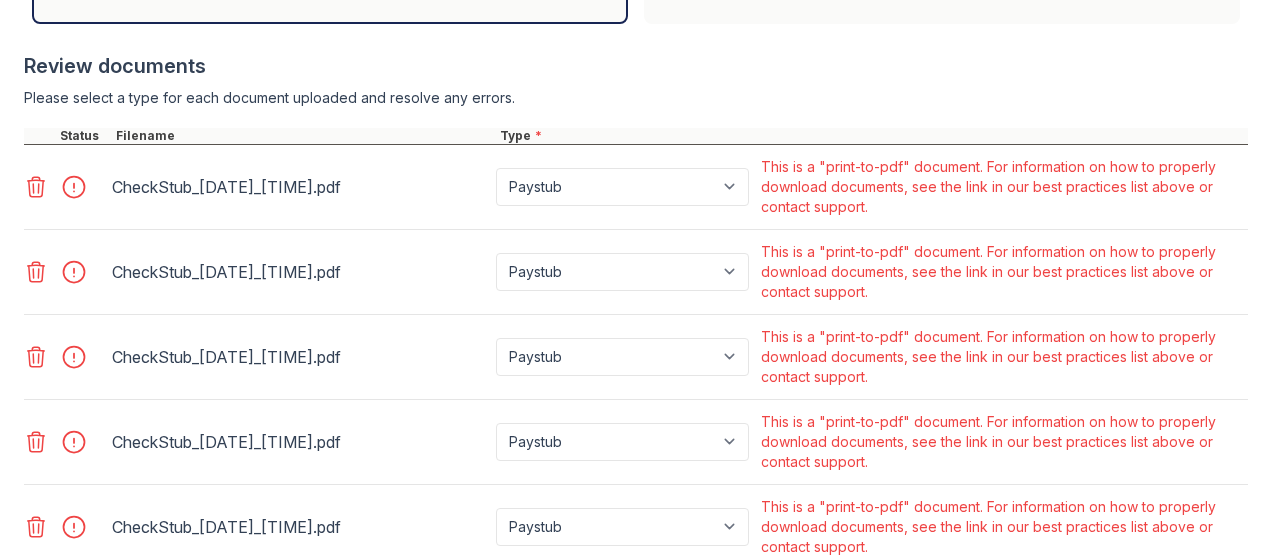 click at bounding box center [80, 187] 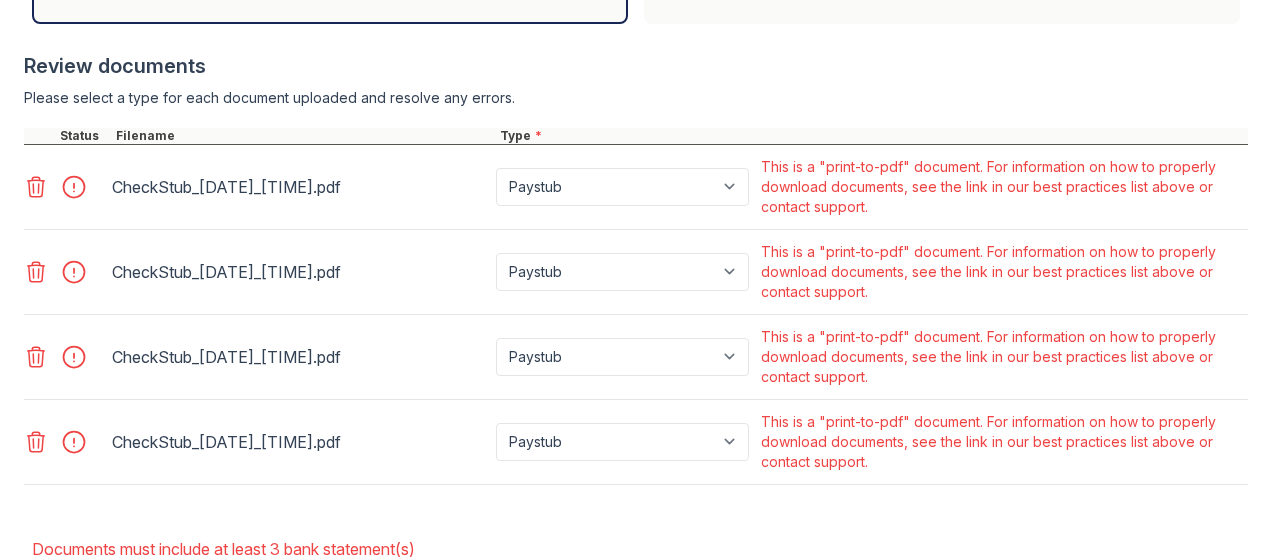 click 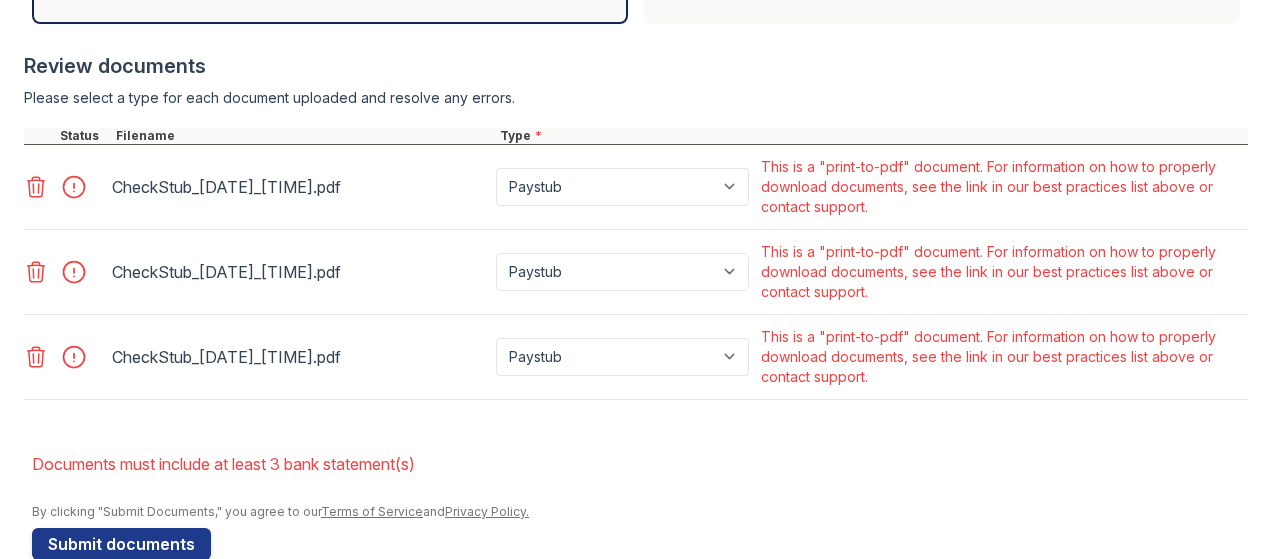 click 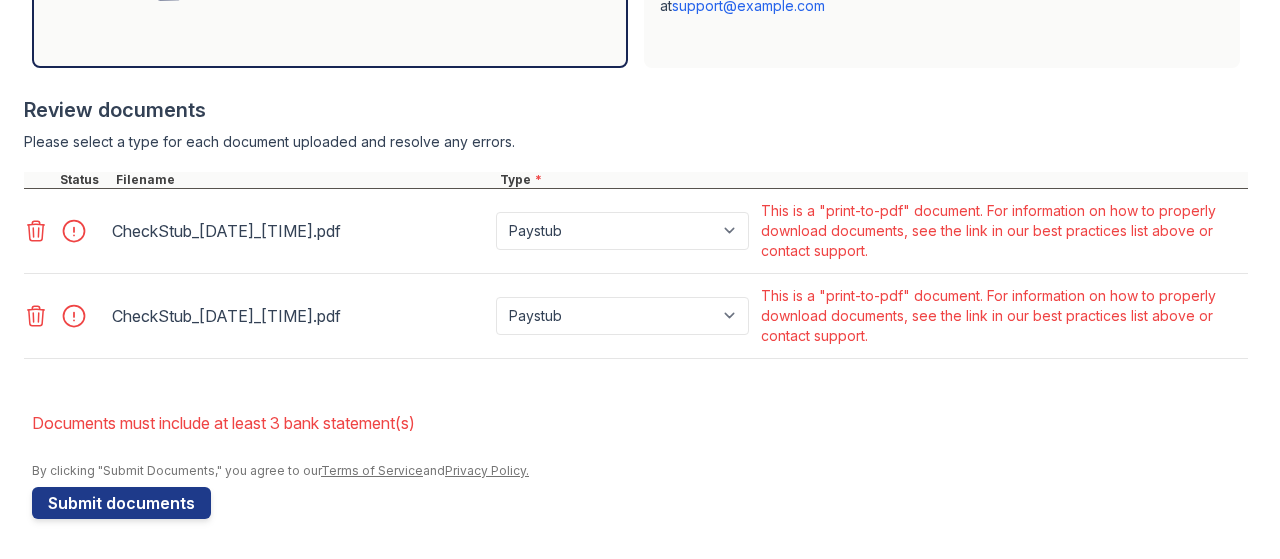 scroll, scrollTop: 773, scrollLeft: 0, axis: vertical 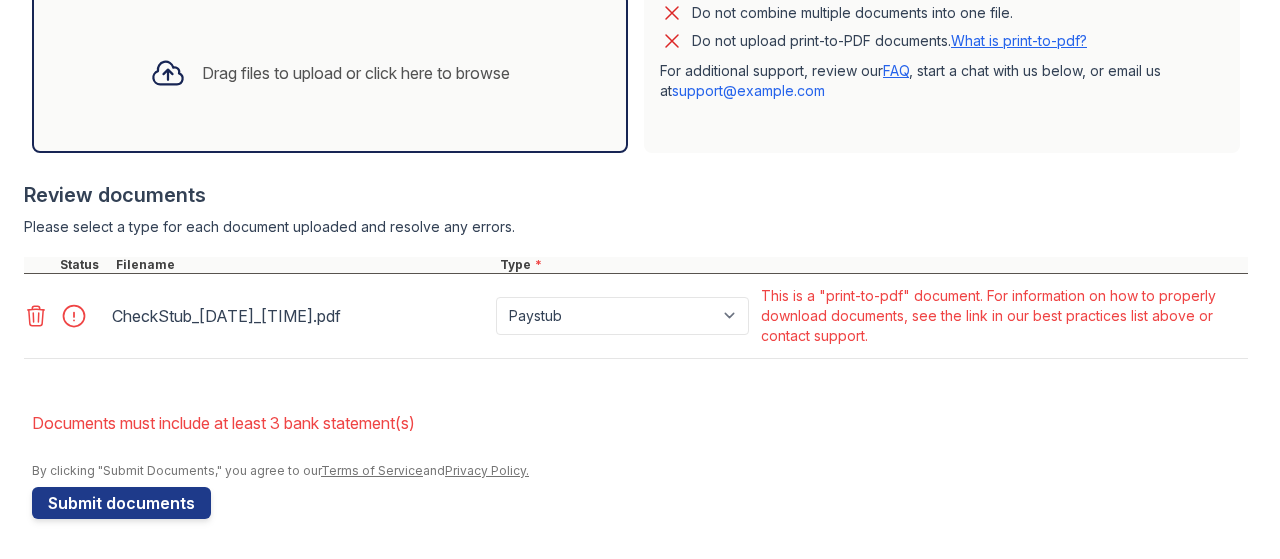 click 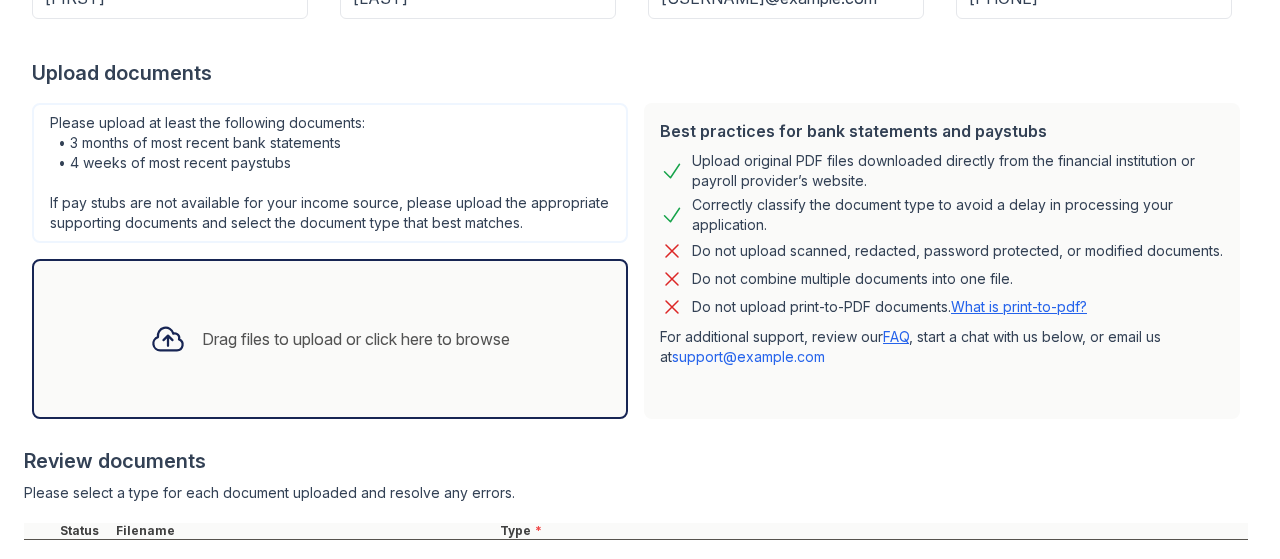 scroll, scrollTop: 604, scrollLeft: 0, axis: vertical 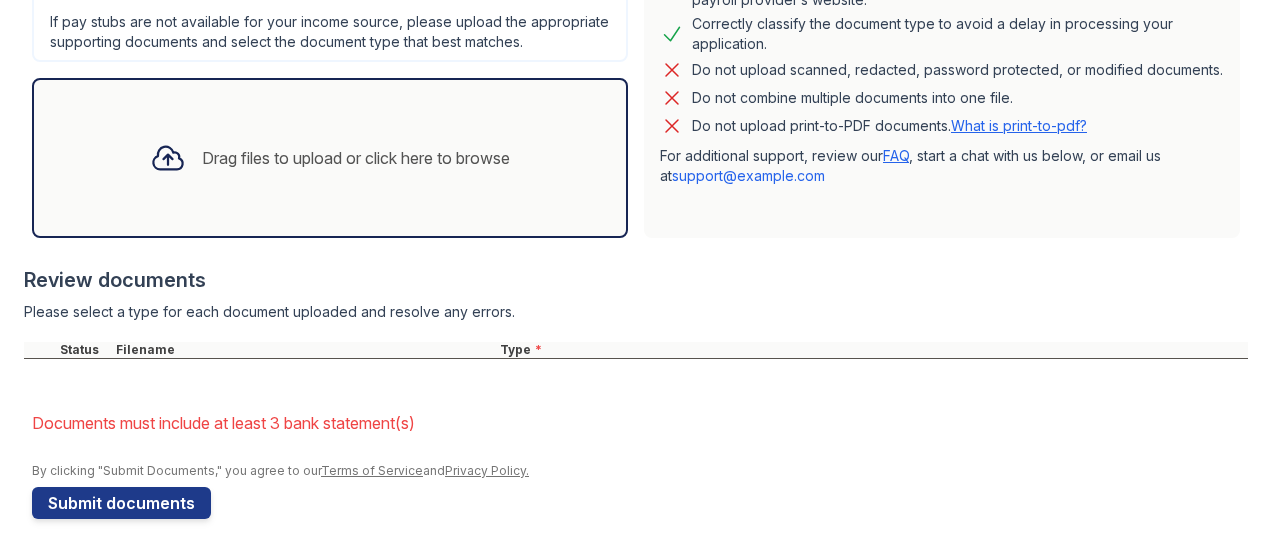 click on "Drag files to upload or click here to browse" at bounding box center (356, 158) 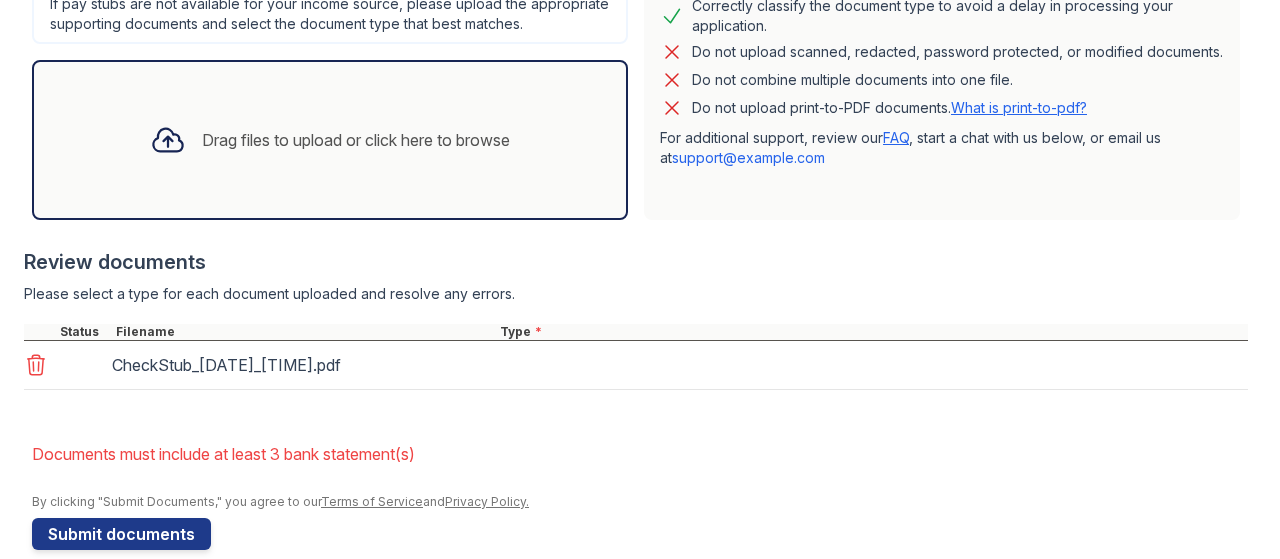 scroll, scrollTop: 652, scrollLeft: 0, axis: vertical 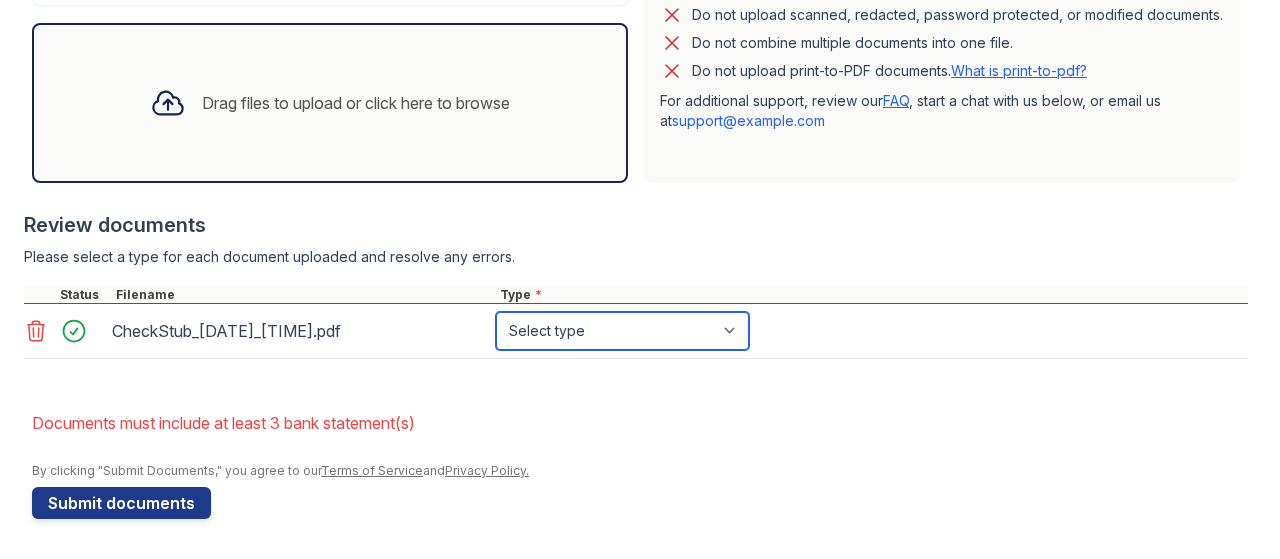 click on "Select type
Paystub
Bank Statement
Offer Letter
Tax Documents
Benefit Award Letter
Investment Account Statement
Other" at bounding box center (622, 331) 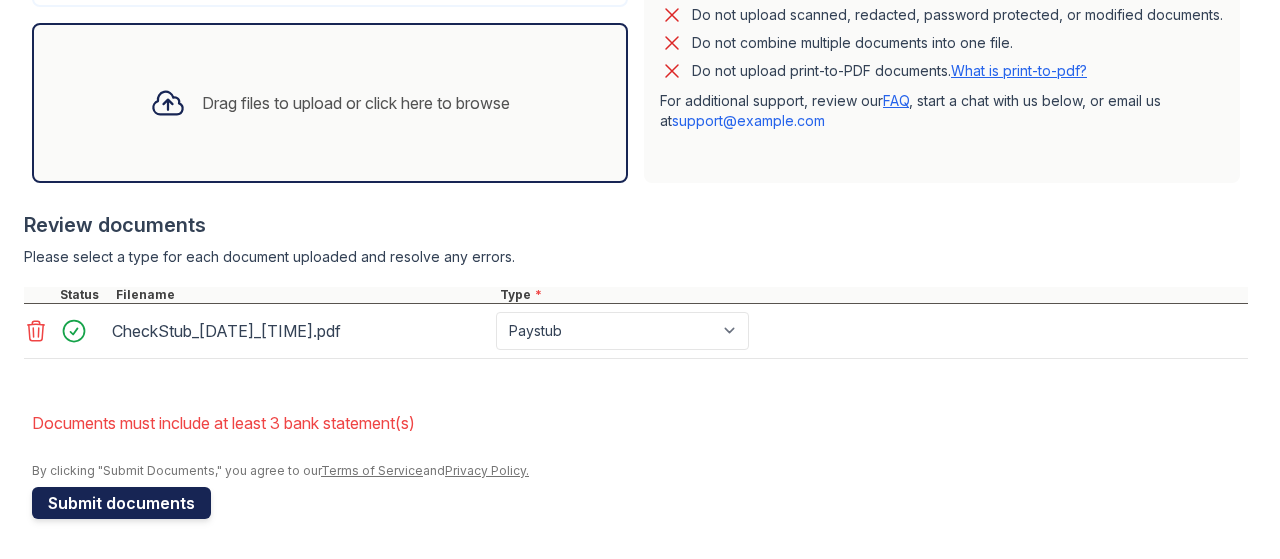 click on "Submit documents" at bounding box center [121, 503] 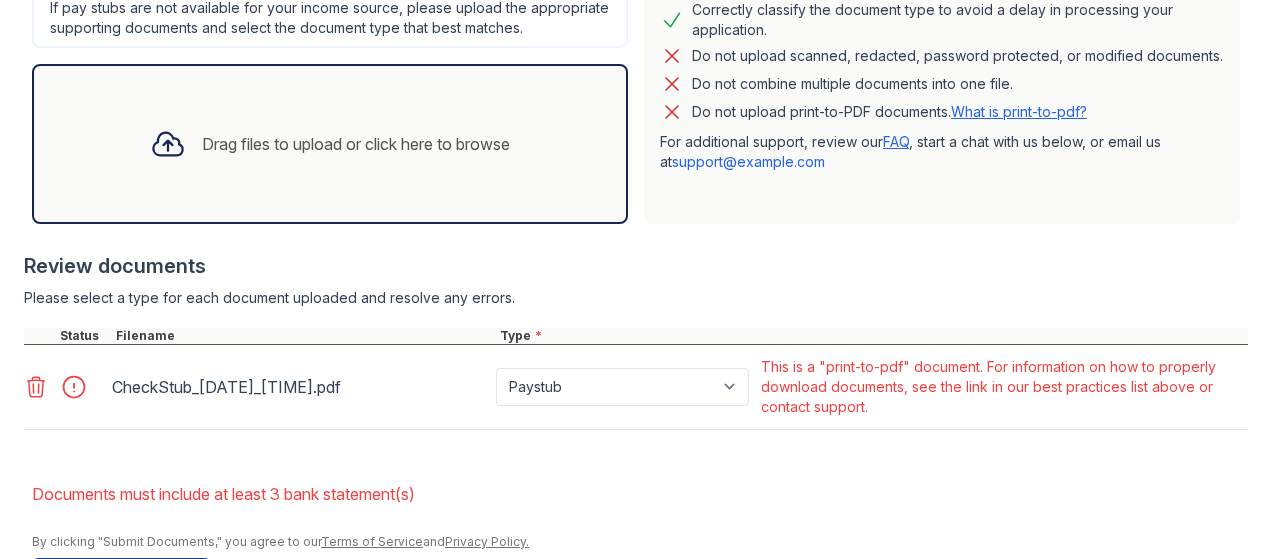 scroll, scrollTop: 688, scrollLeft: 0, axis: vertical 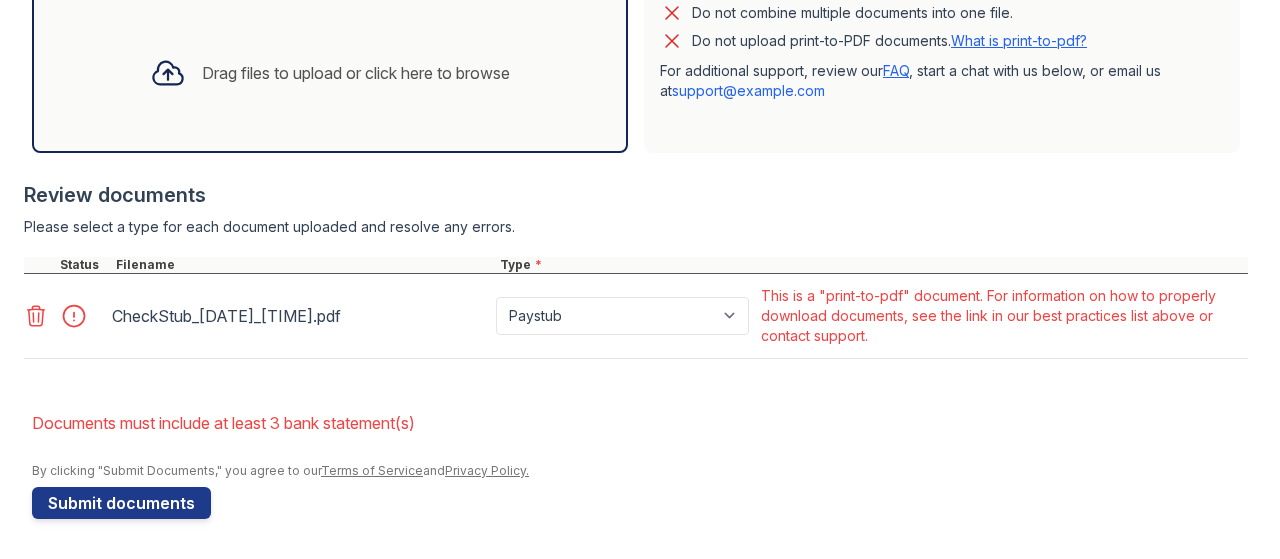 click 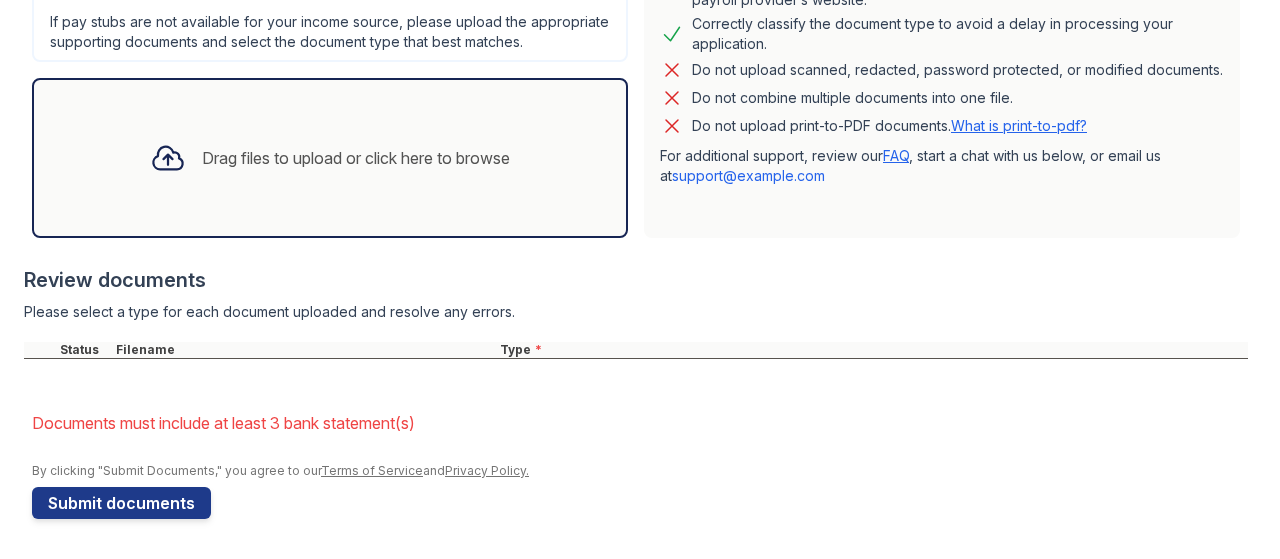 click on "Drag files to upload or click here to browse" at bounding box center [330, 158] 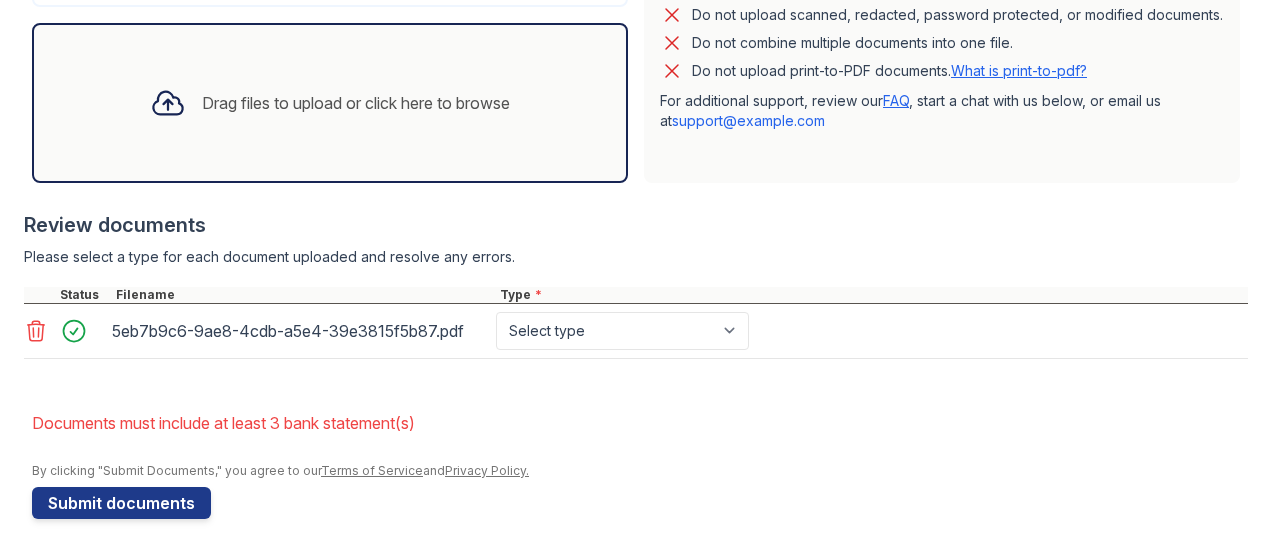 scroll, scrollTop: 658, scrollLeft: 0, axis: vertical 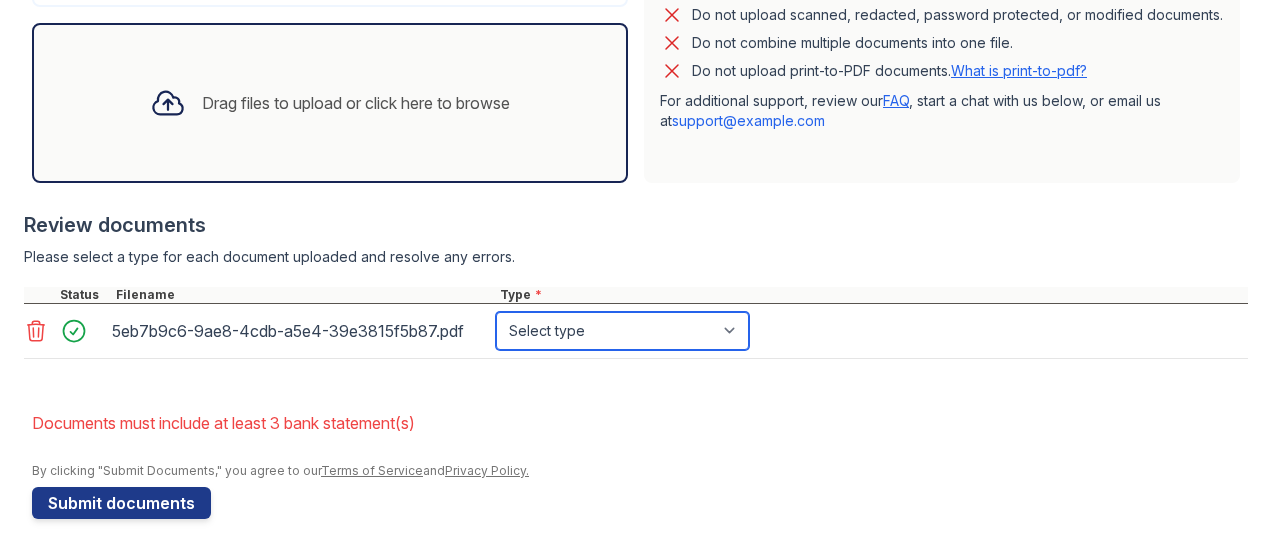 click on "Select type
Paystub
Bank Statement
Offer Letter
Tax Documents
Benefit Award Letter
Investment Account Statement
Other" at bounding box center (622, 331) 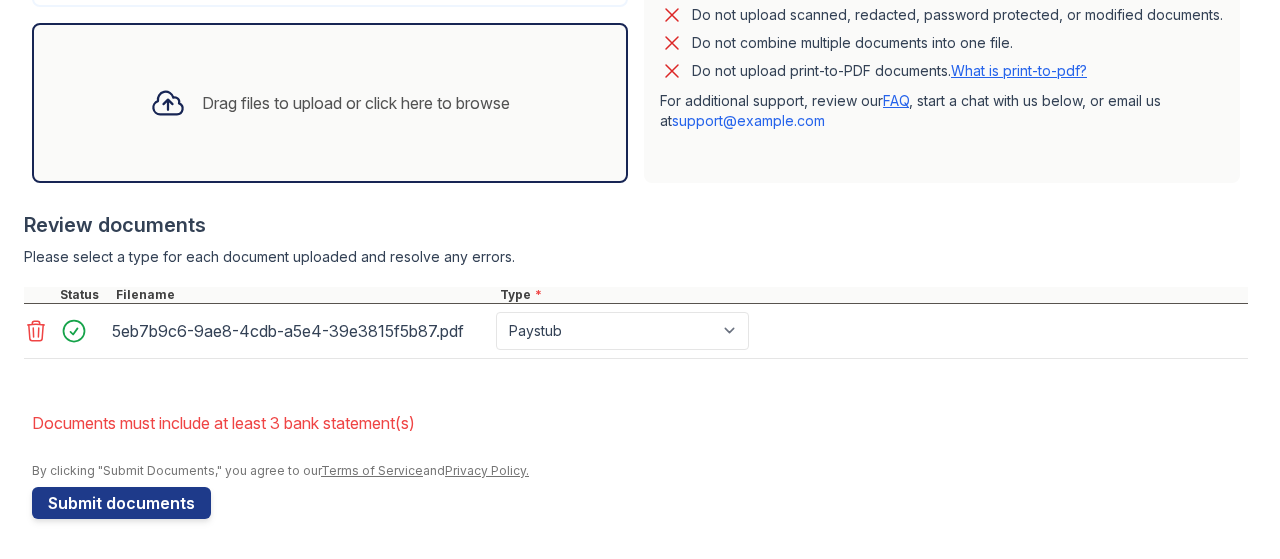 click on "Drag files to upload or click here to browse" at bounding box center (330, 103) 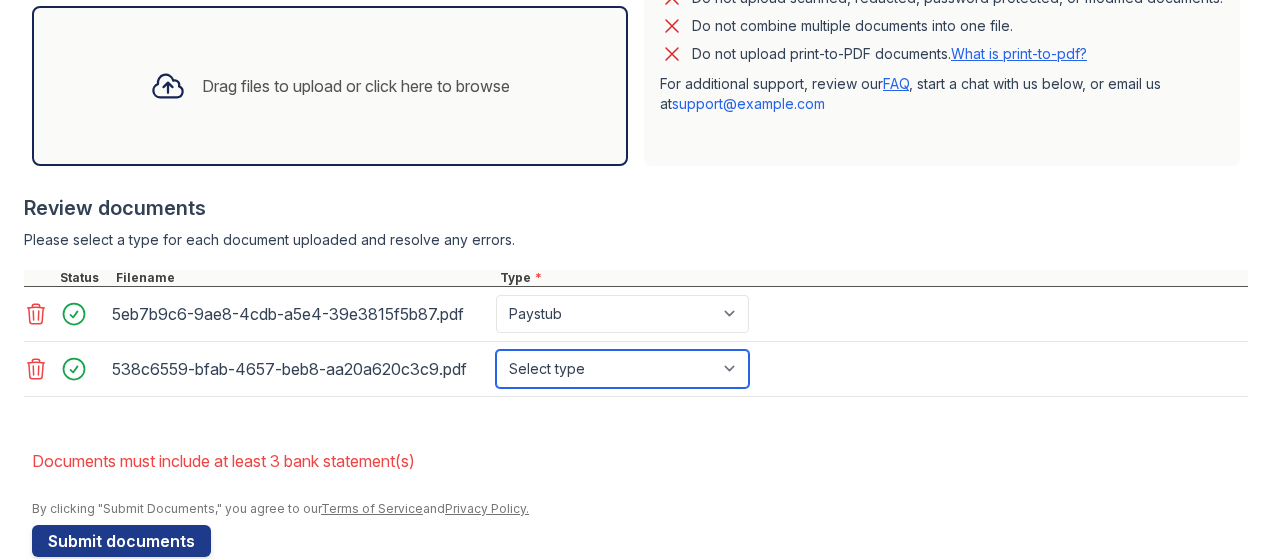 click on "Select type
Paystub
Bank Statement
Offer Letter
Tax Documents
Benefit Award Letter
Investment Account Statement
Other" at bounding box center [622, 369] 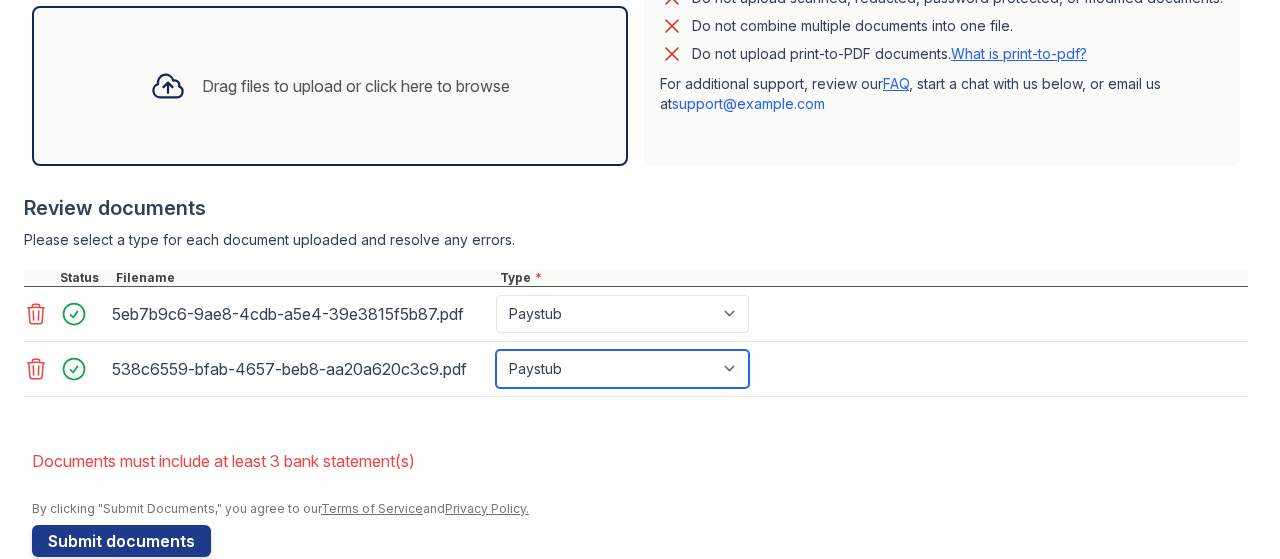 click on "Select type
Paystub
Bank Statement
Offer Letter
Tax Documents
Benefit Award Letter
Investment Account Statement
Other" at bounding box center (622, 369) 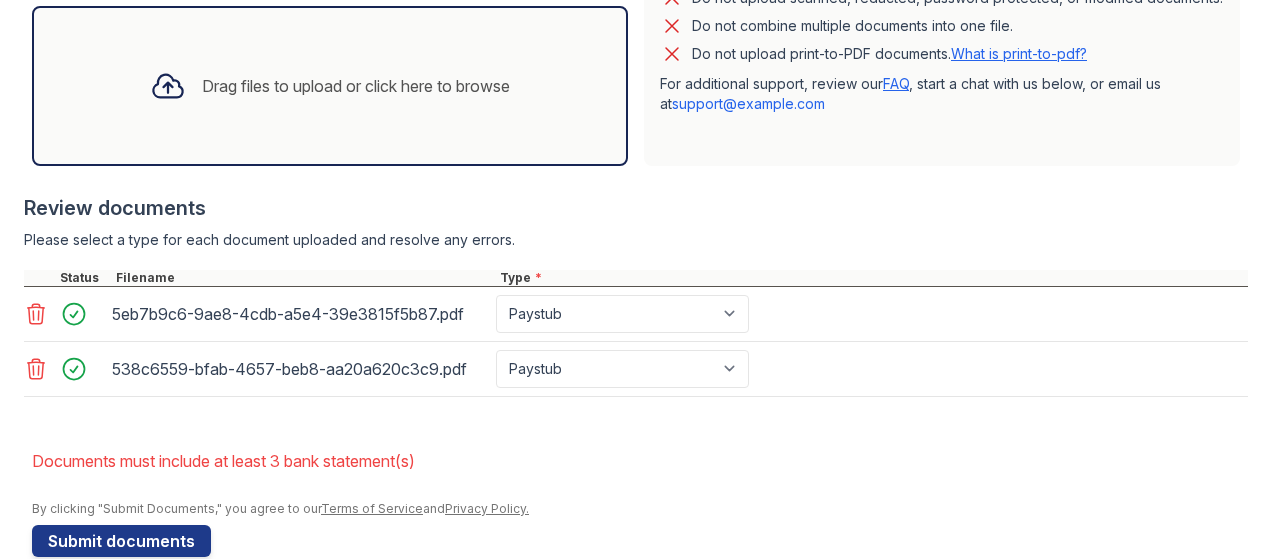 click on "Drag files to upload or click here to browse" at bounding box center (330, 86) 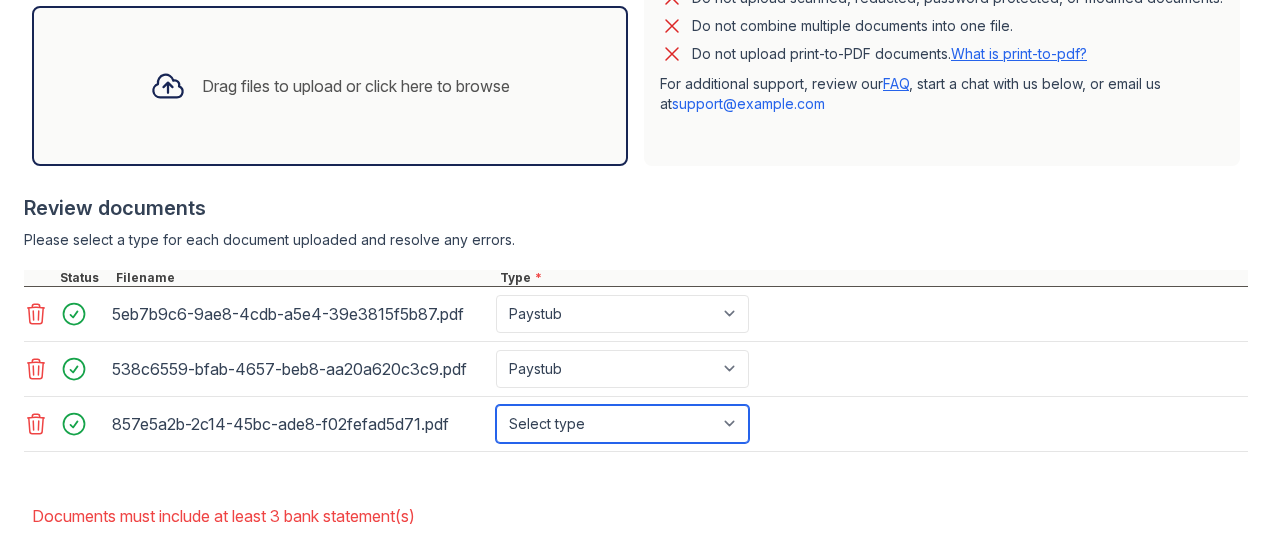 click on "Select type
Paystub
Bank Statement
Offer Letter
Tax Documents
Benefit Award Letter
Investment Account Statement
Other" at bounding box center (622, 424) 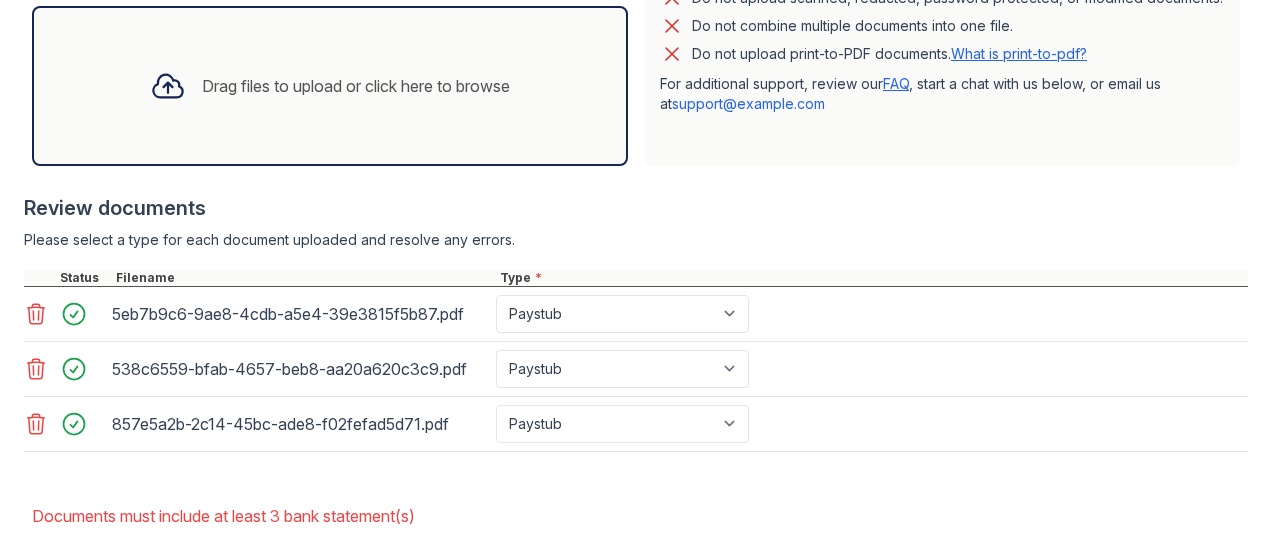 click on "Drag files to upload or click here to browse" at bounding box center [330, 86] 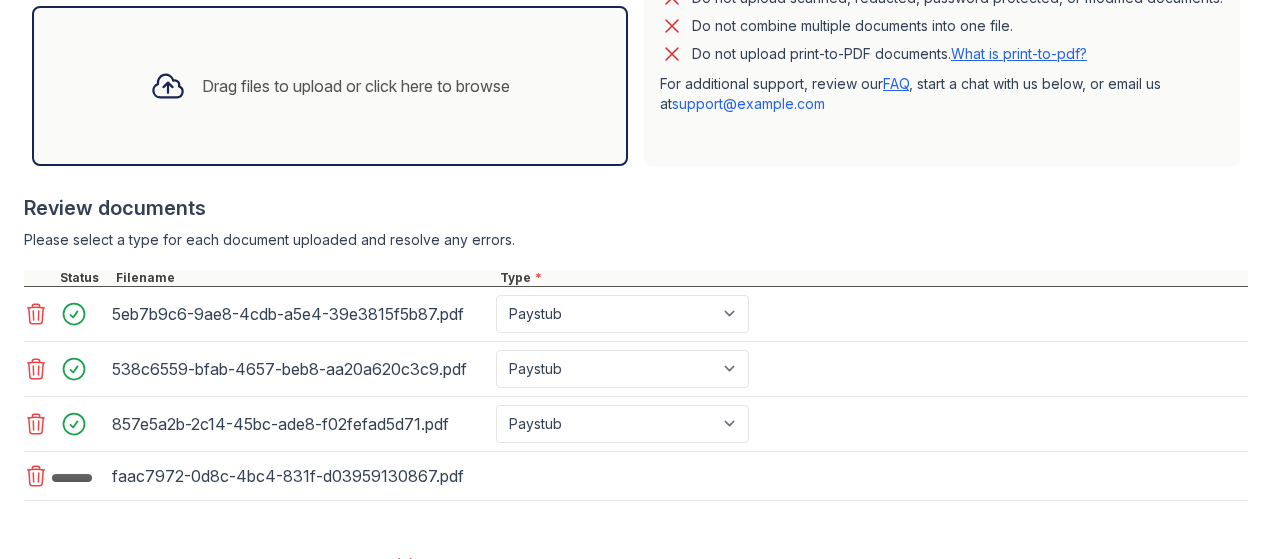 scroll, scrollTop: 758, scrollLeft: 0, axis: vertical 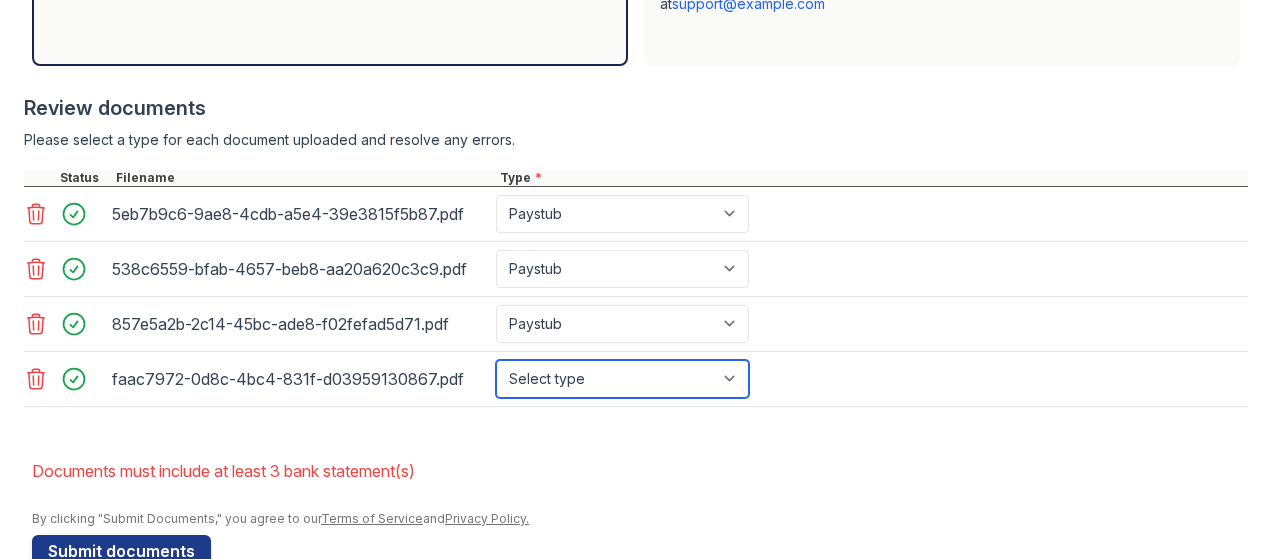 click on "Select type
Paystub
Bank Statement
Offer Letter
Tax Documents
Benefit Award Letter
Investment Account Statement
Other" at bounding box center [622, 379] 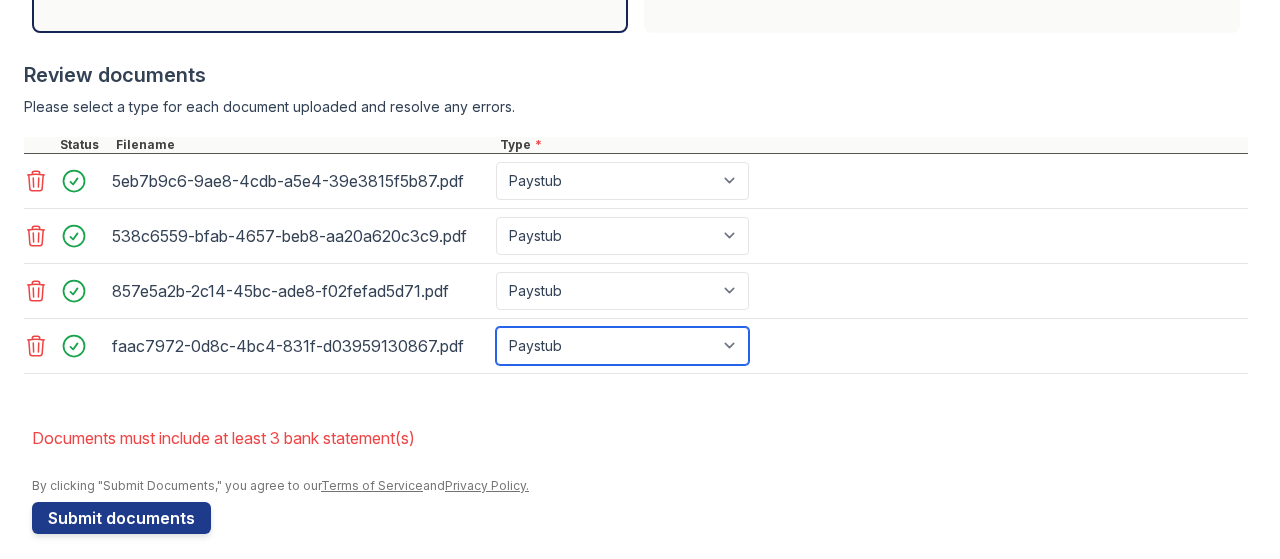 scroll, scrollTop: 820, scrollLeft: 0, axis: vertical 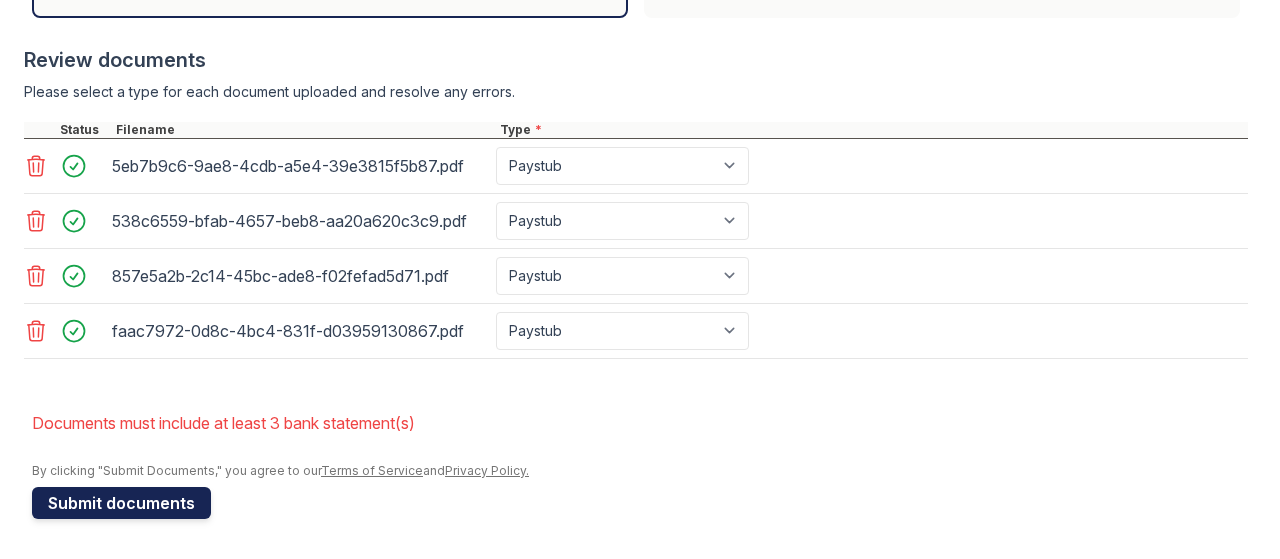 click on "Submit documents" at bounding box center (121, 503) 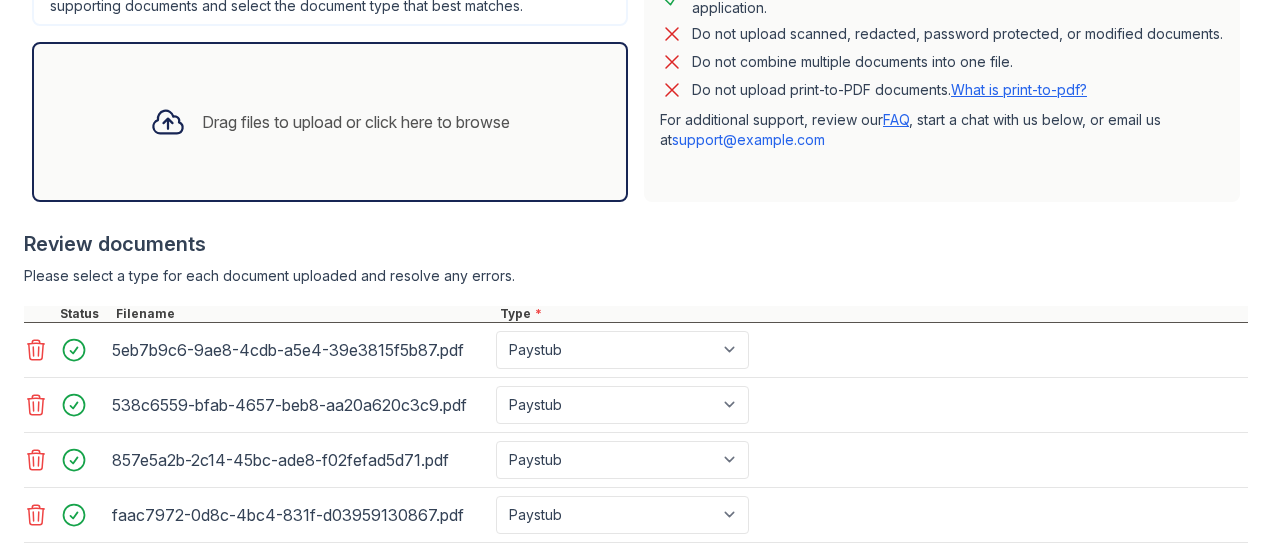 scroll, scrollTop: 621, scrollLeft: 0, axis: vertical 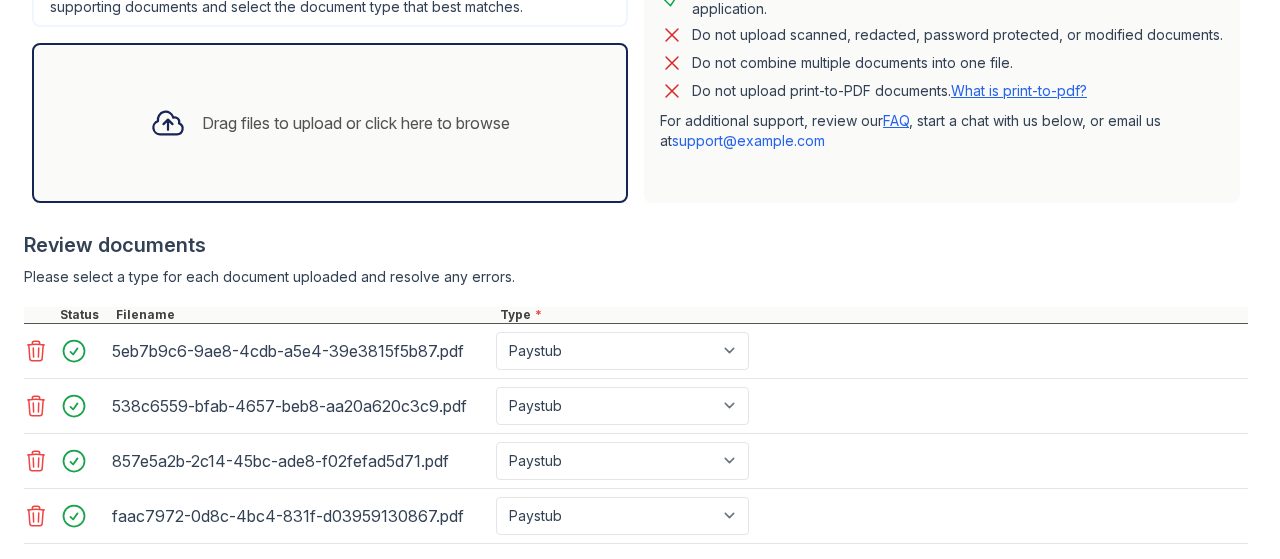 click on "Drag files to upload or click here to browse" at bounding box center [330, 123] 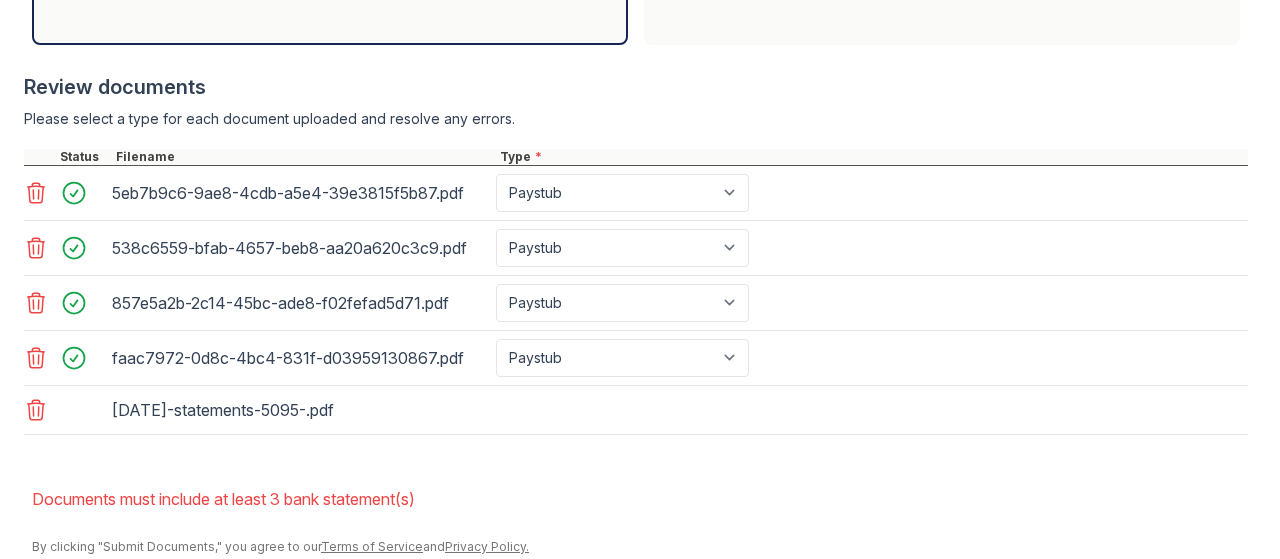 scroll, scrollTop: 868, scrollLeft: 0, axis: vertical 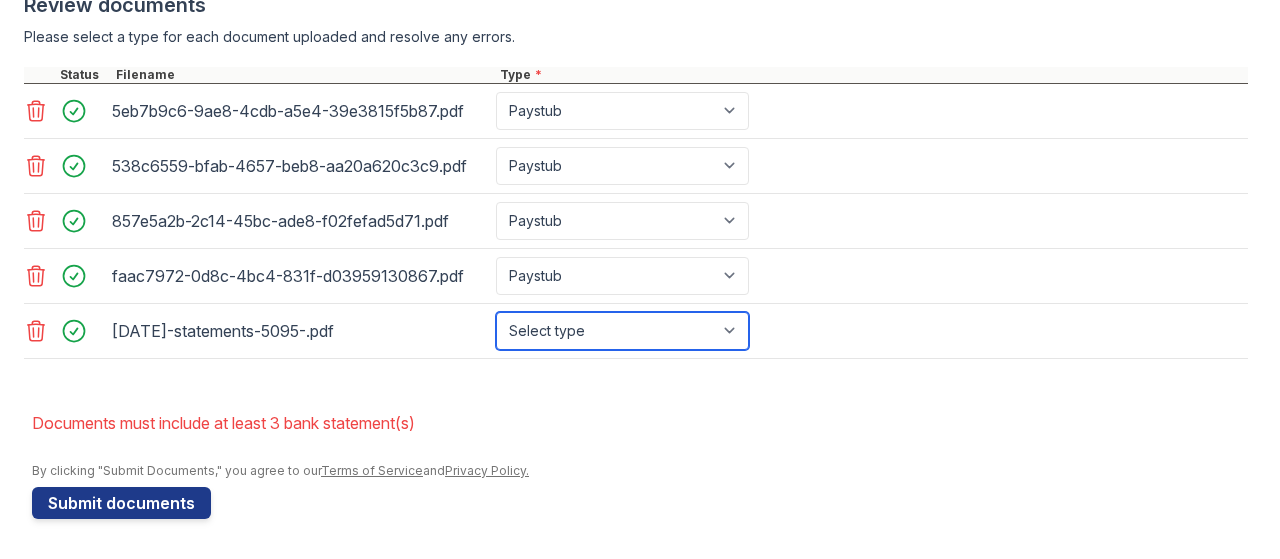 click on "Select type
Paystub
Bank Statement
Offer Letter
Tax Documents
Benefit Award Letter
Investment Account Statement
Other" at bounding box center [622, 331] 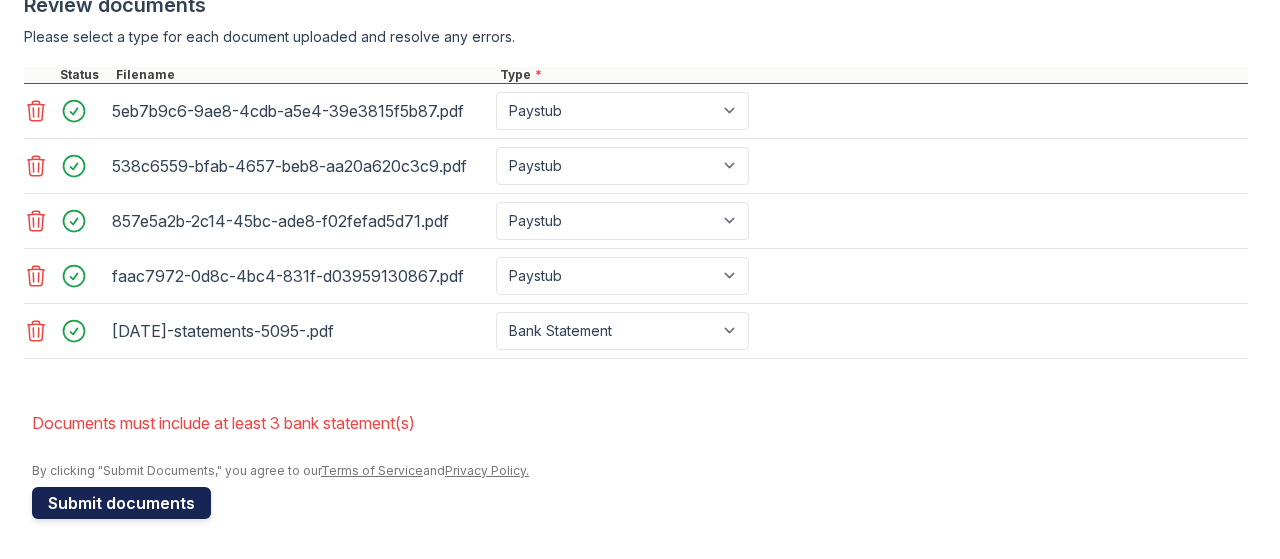 click on "Submit documents" at bounding box center (121, 503) 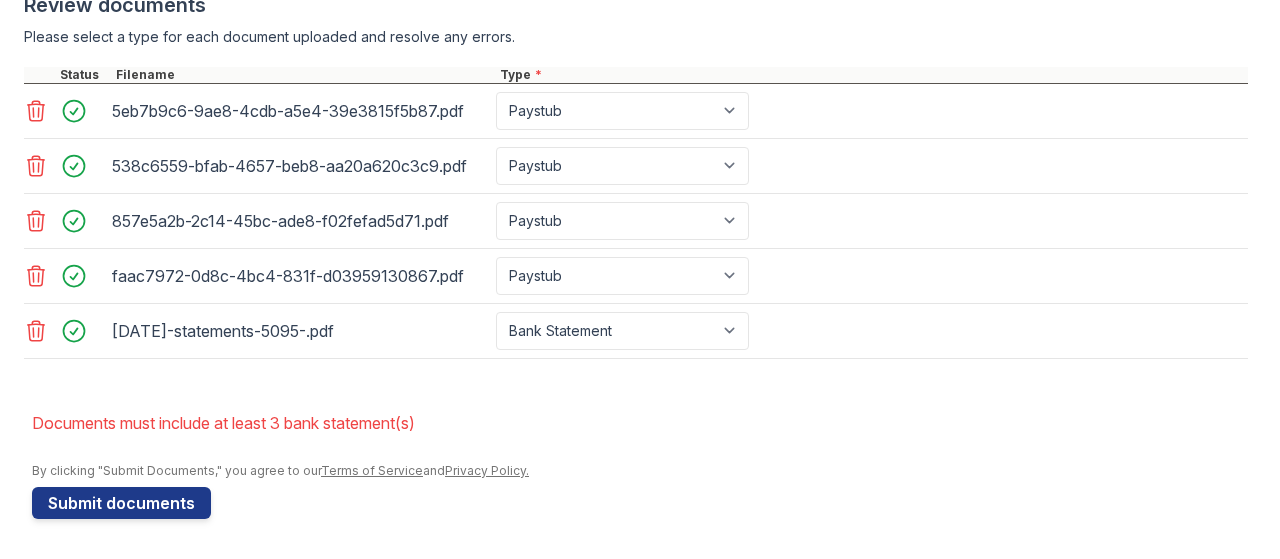 scroll, scrollTop: 674, scrollLeft: 0, axis: vertical 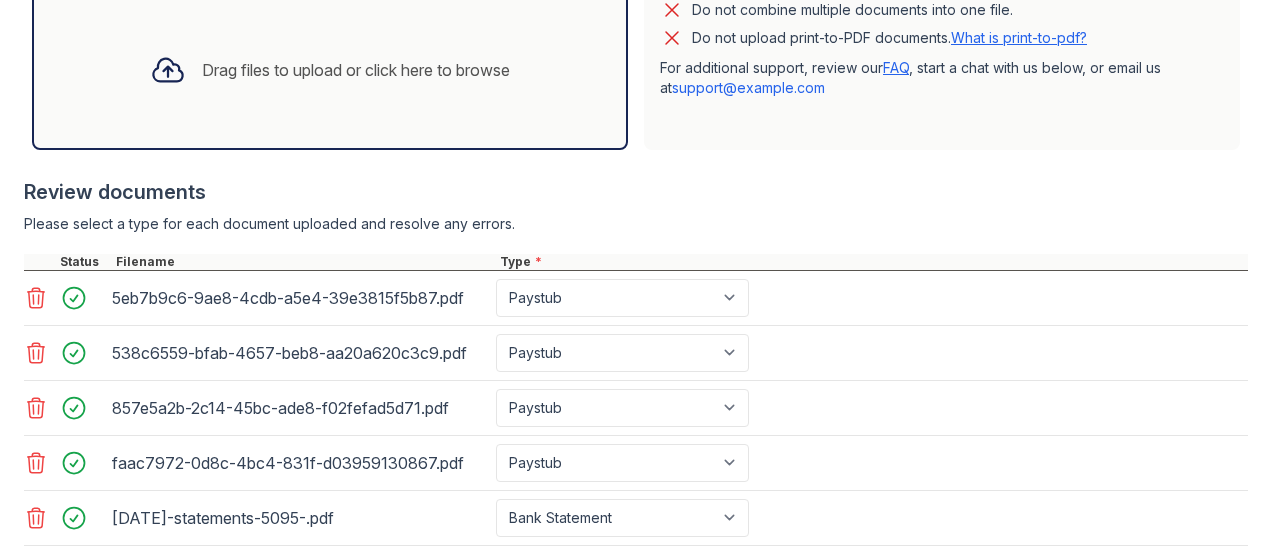 click on "Drag files to upload or click here to browse" at bounding box center (330, 70) 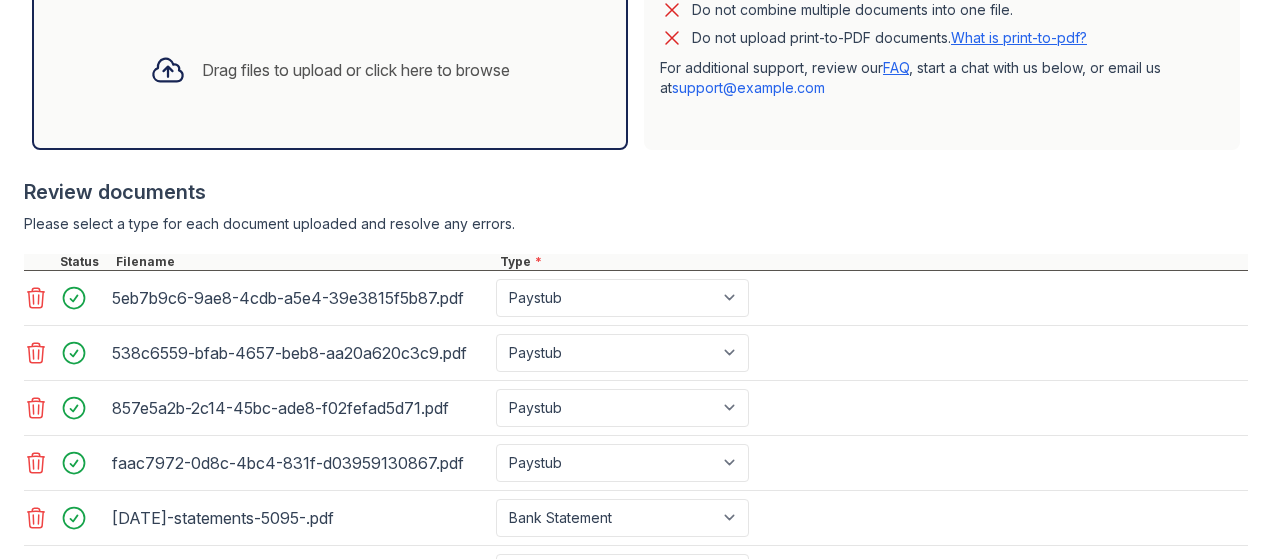 click on "Drag files to upload or click here to browse" at bounding box center [356, 70] 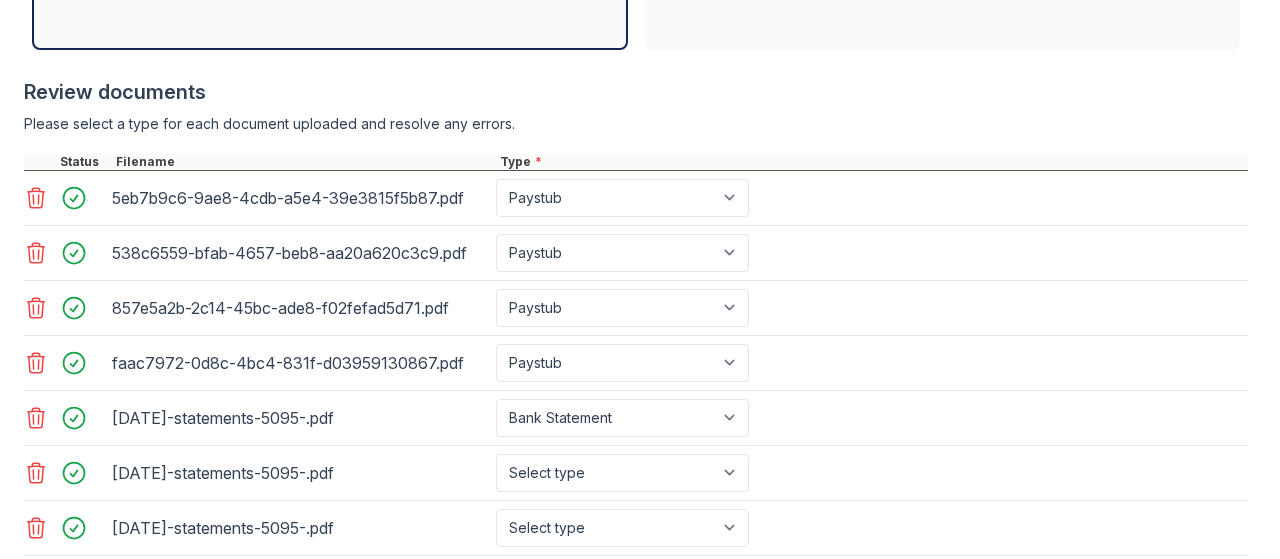 scroll, scrollTop: 874, scrollLeft: 0, axis: vertical 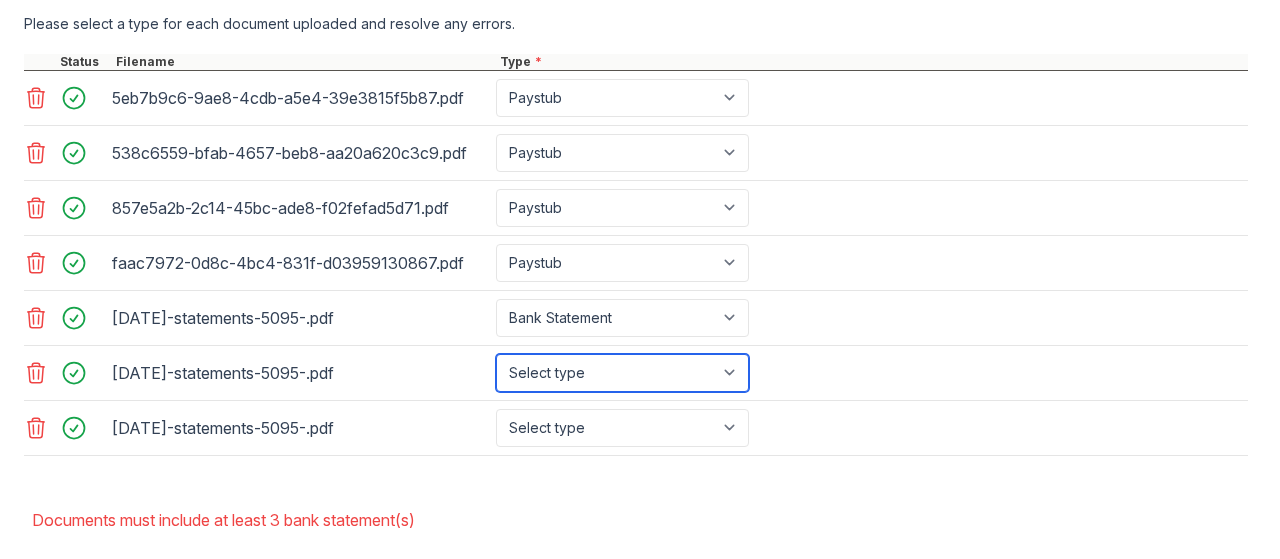 click on "Select type
Paystub
Bank Statement
Offer Letter
Tax Documents
Benefit Award Letter
Investment Account Statement
Other" at bounding box center (622, 373) 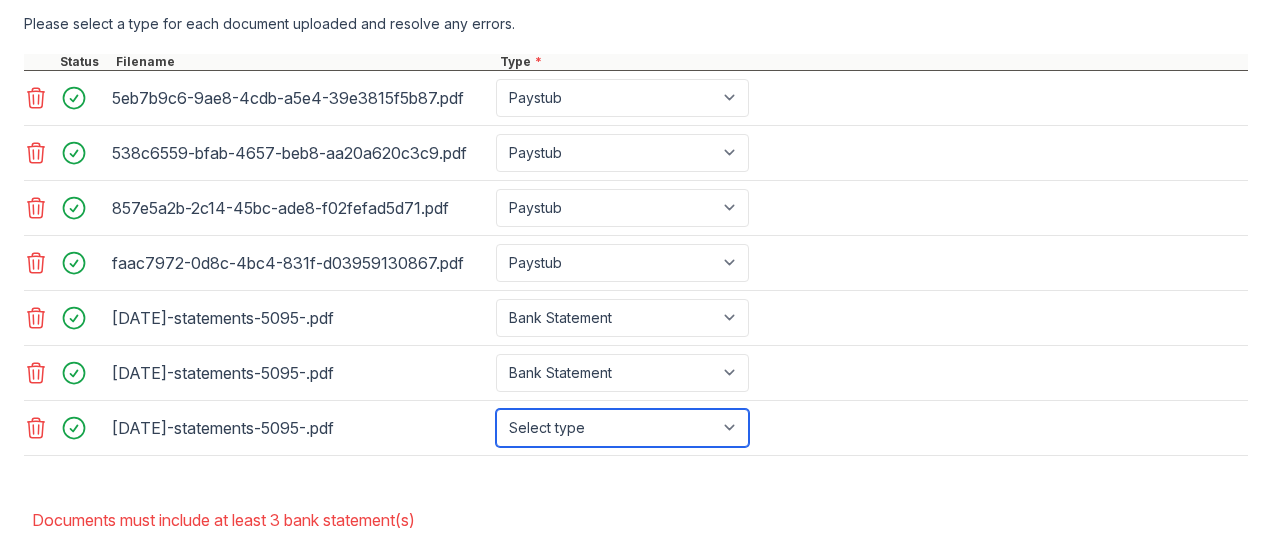 click on "Select type
Paystub
Bank Statement
Offer Letter
Tax Documents
Benefit Award Letter
Investment Account Statement
Other" at bounding box center [622, 428] 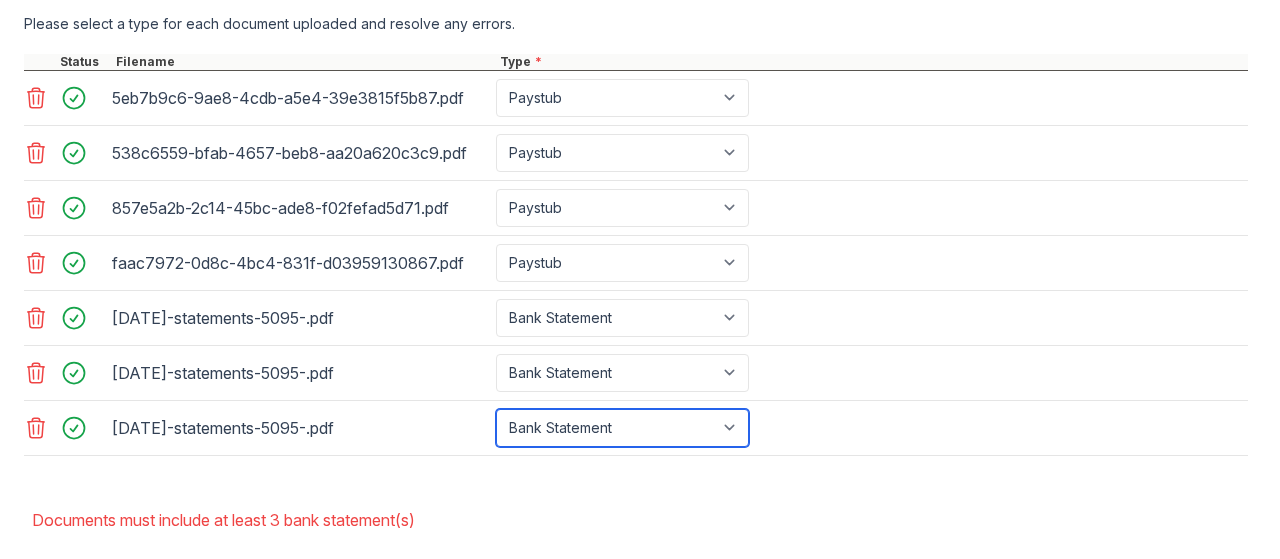 click on "Select type
Paystub
Bank Statement
Offer Letter
Tax Documents
Benefit Award Letter
Investment Account Statement
Other" at bounding box center (622, 428) 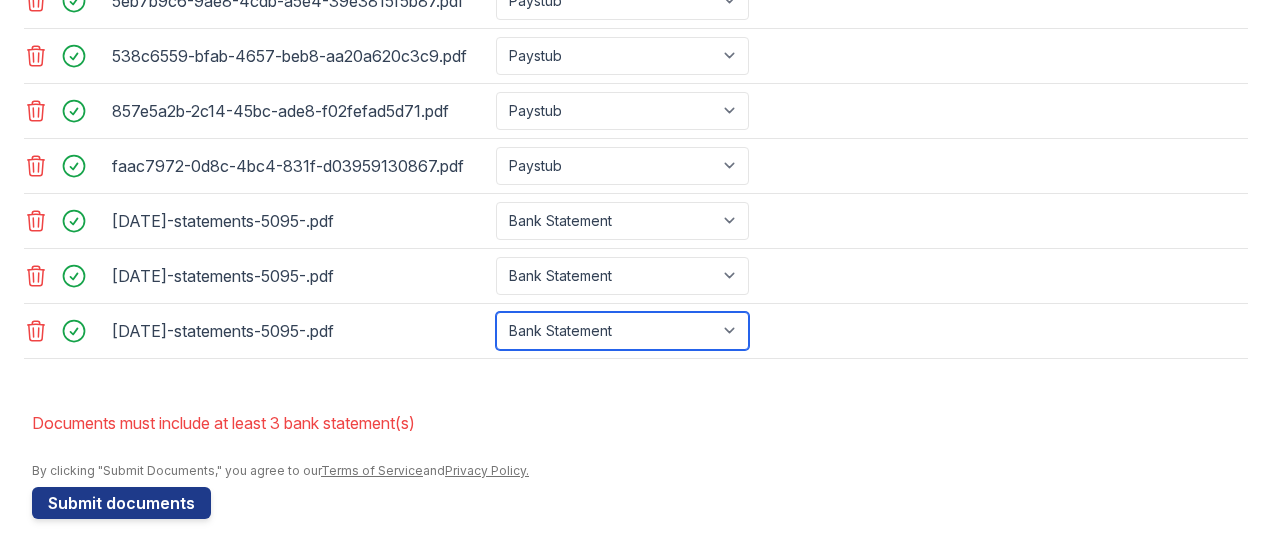 scroll, scrollTop: 982, scrollLeft: 0, axis: vertical 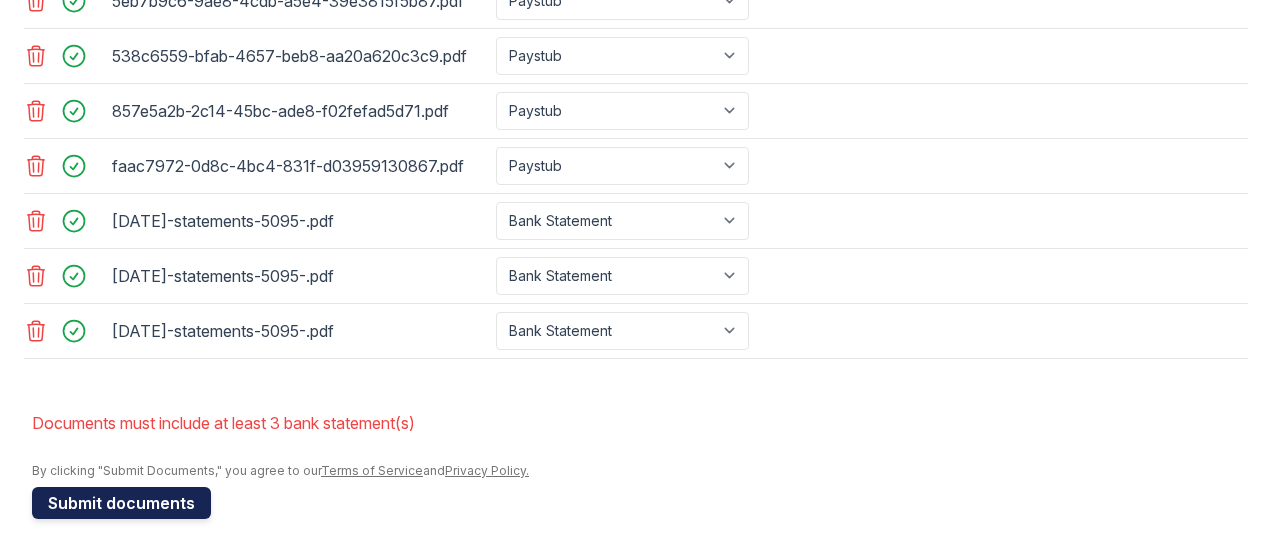 click on "Submit documents" at bounding box center (121, 503) 